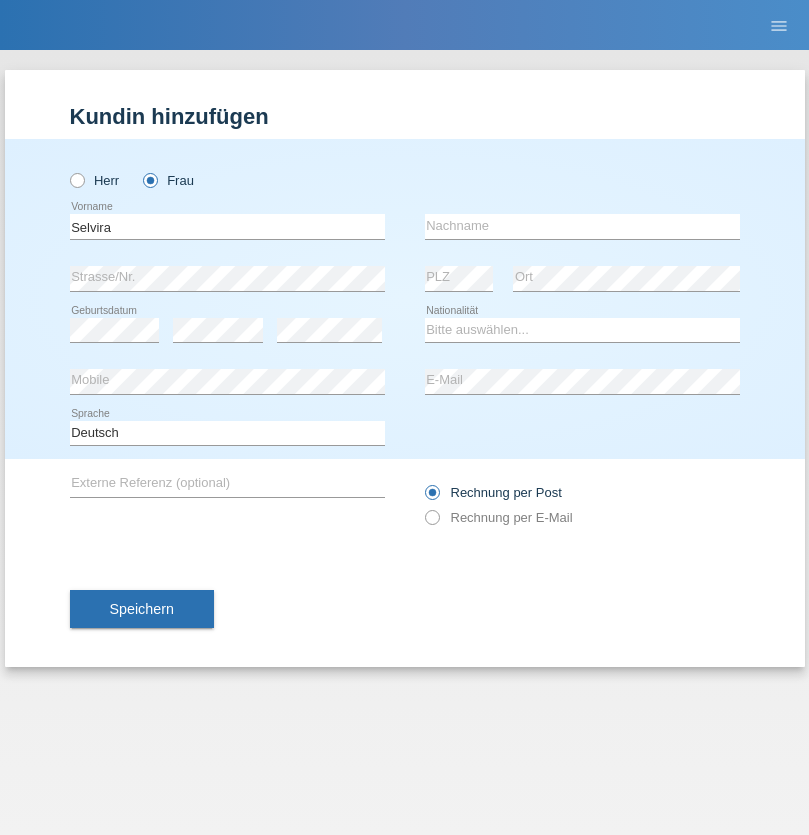 scroll, scrollTop: 0, scrollLeft: 0, axis: both 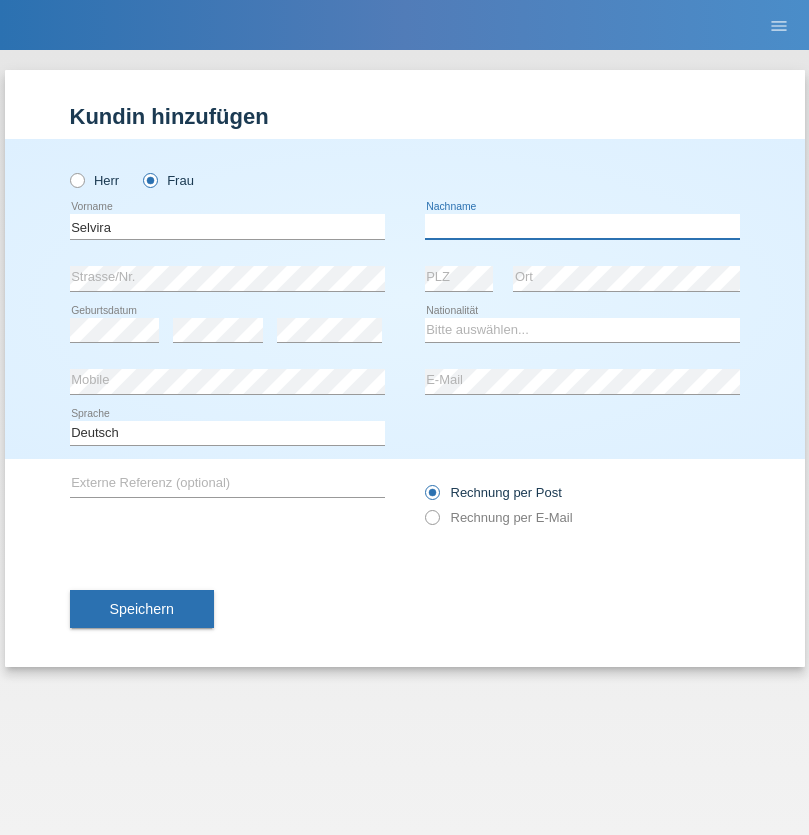 click at bounding box center (582, 226) 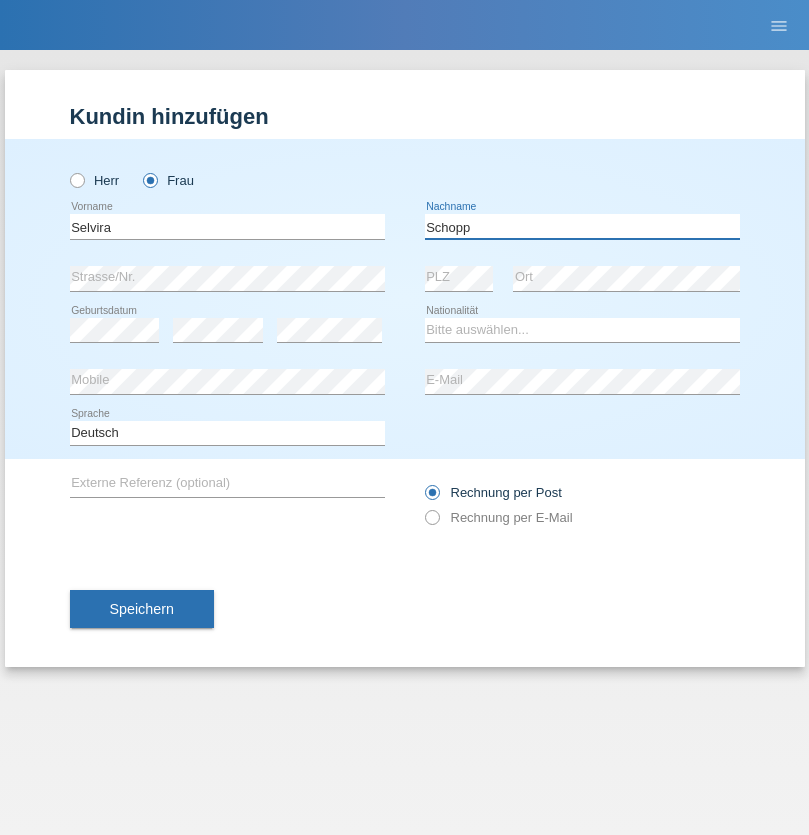 type on "Schopp" 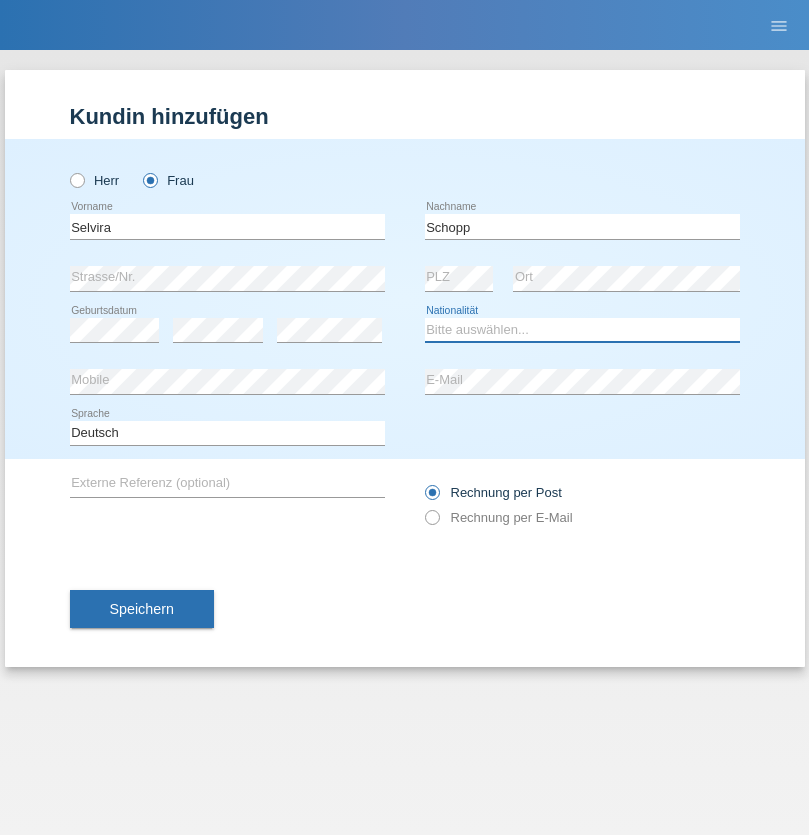 select on "CH" 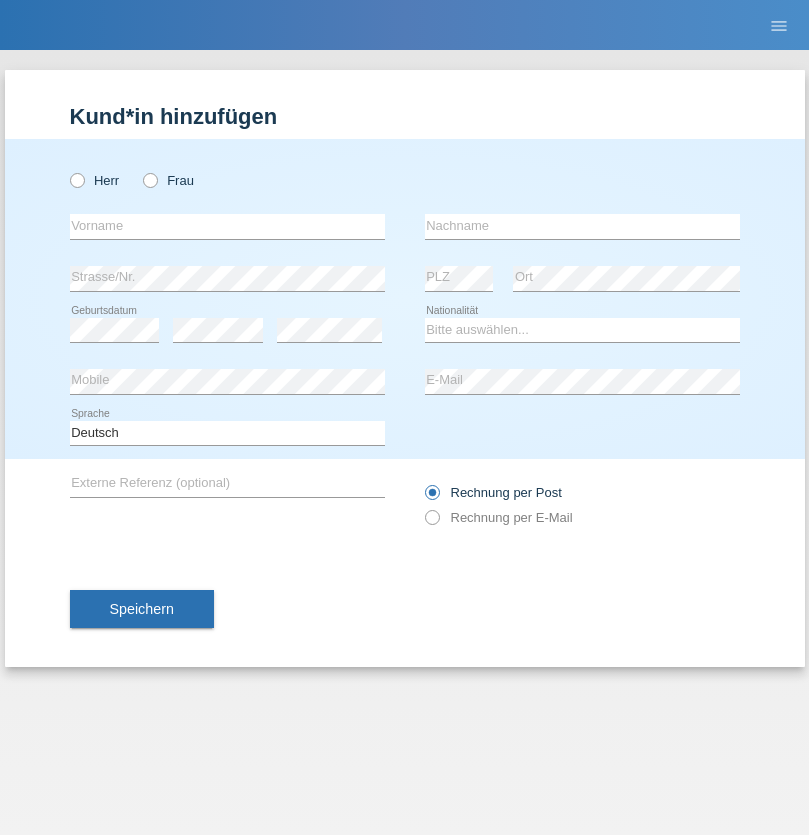 scroll, scrollTop: 0, scrollLeft: 0, axis: both 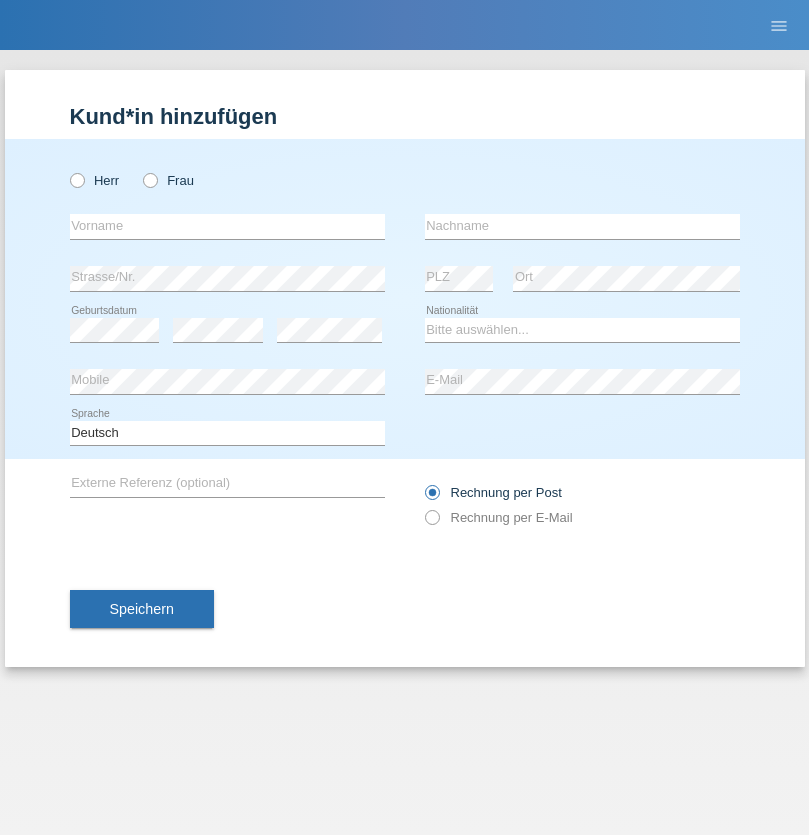 radio on "true" 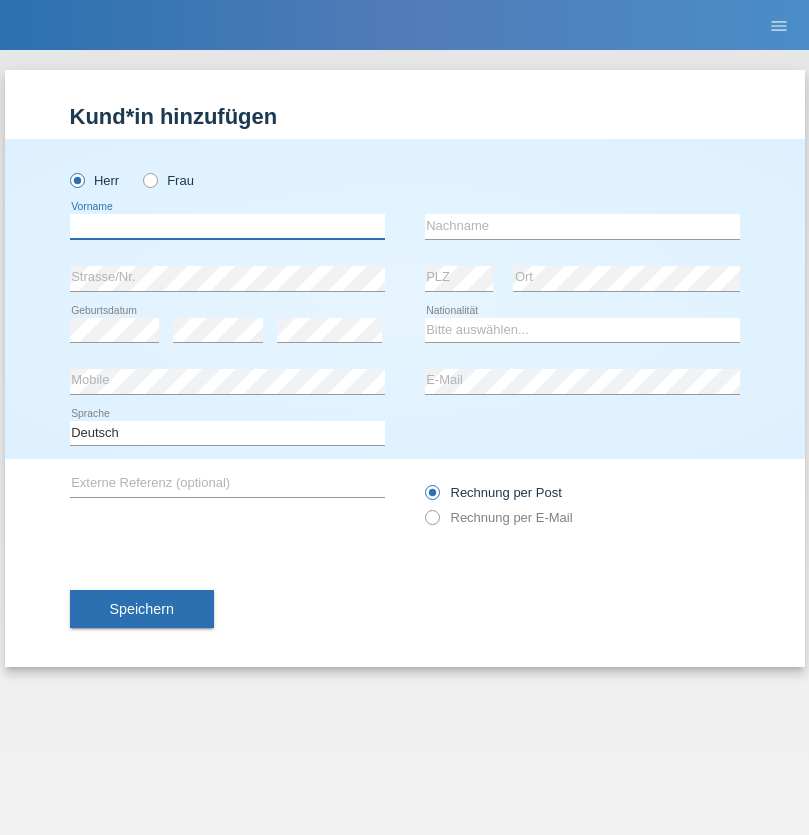 click at bounding box center [227, 226] 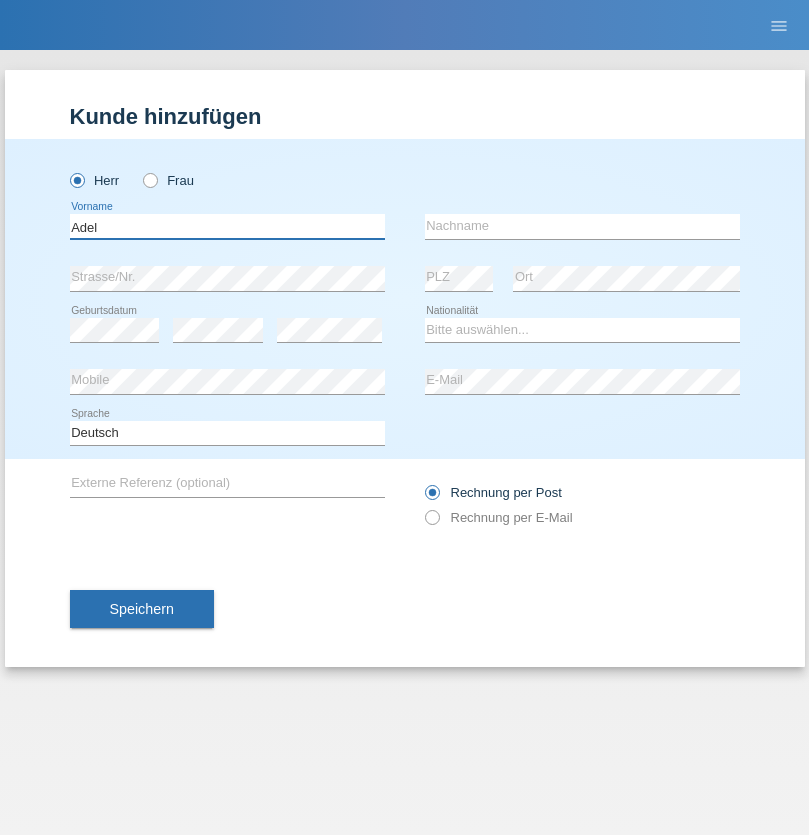 type on "Adel" 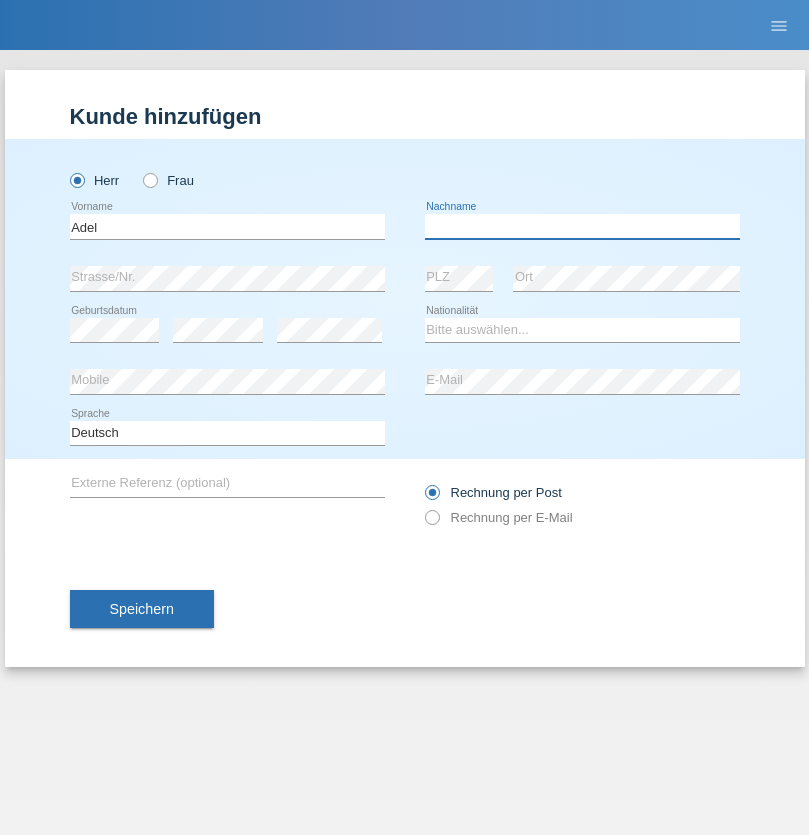 click at bounding box center (582, 226) 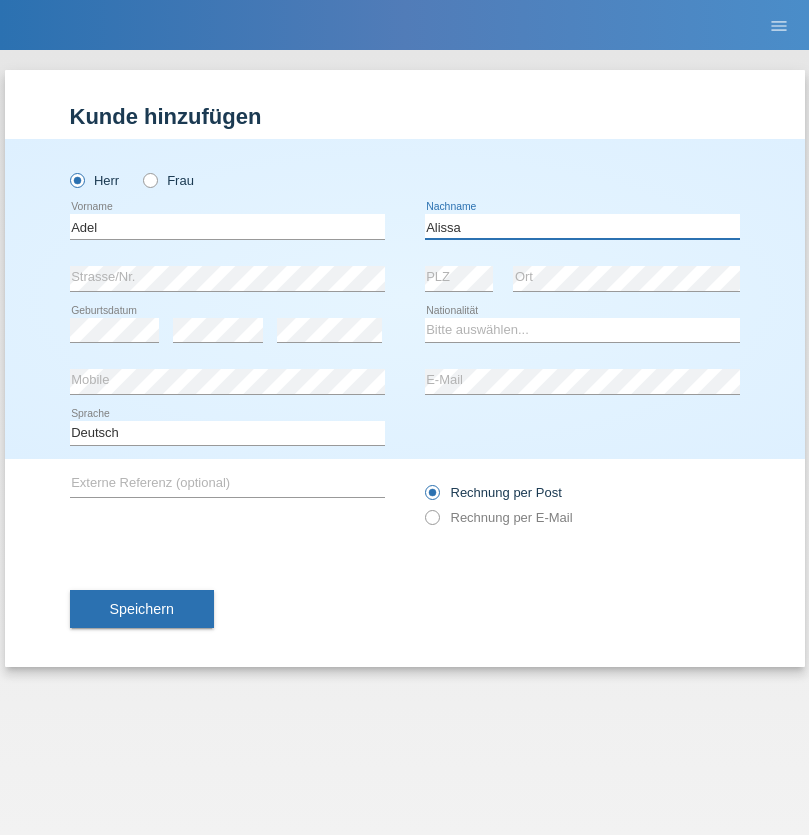 type on "Alissa" 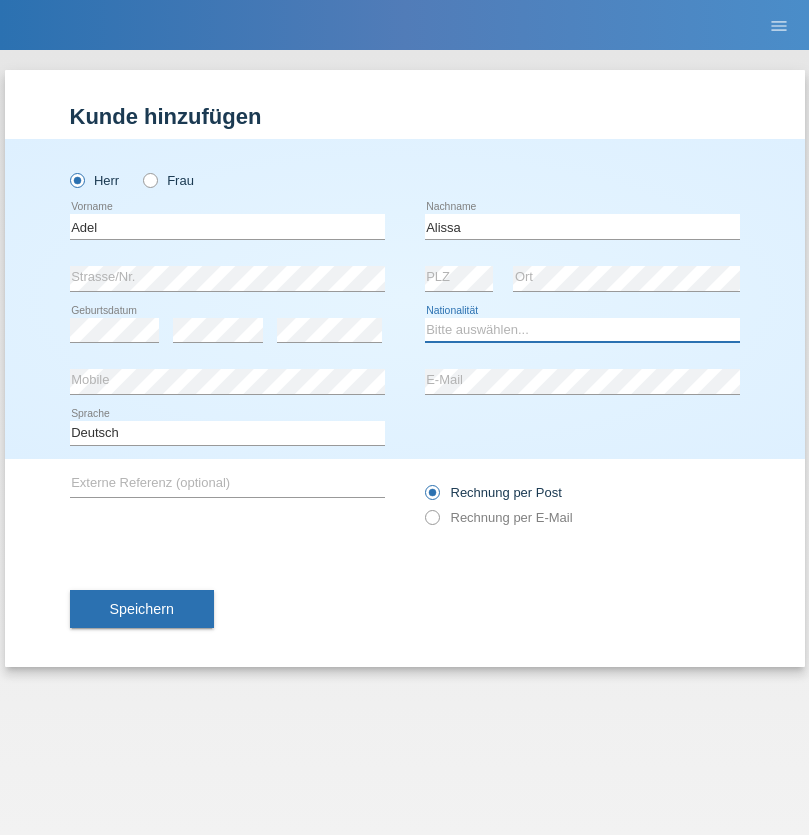 select on "SY" 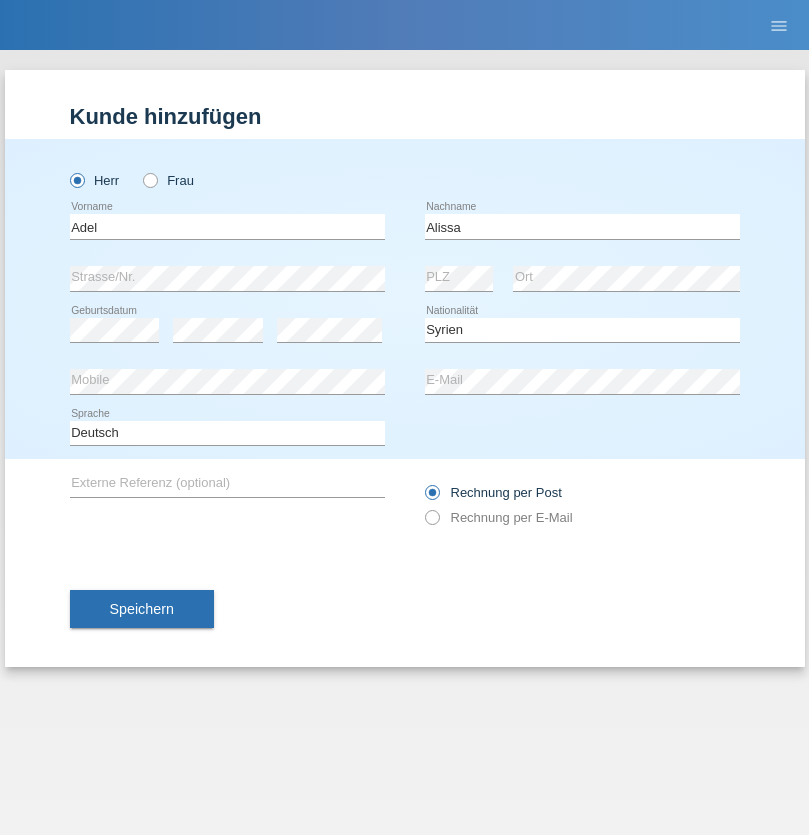 select on "C" 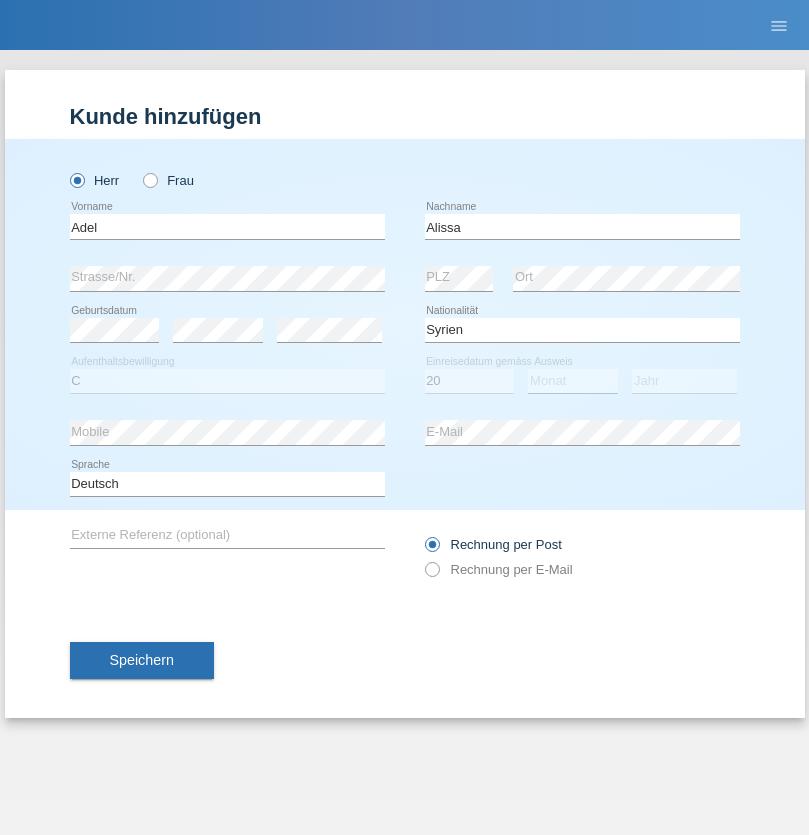 select on "09" 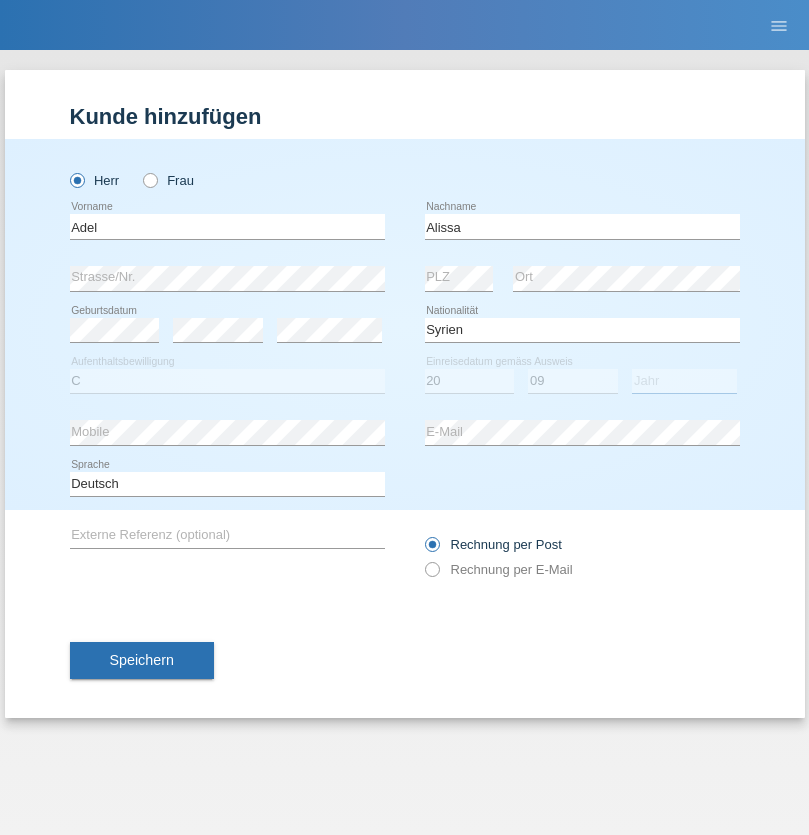 select on "2018" 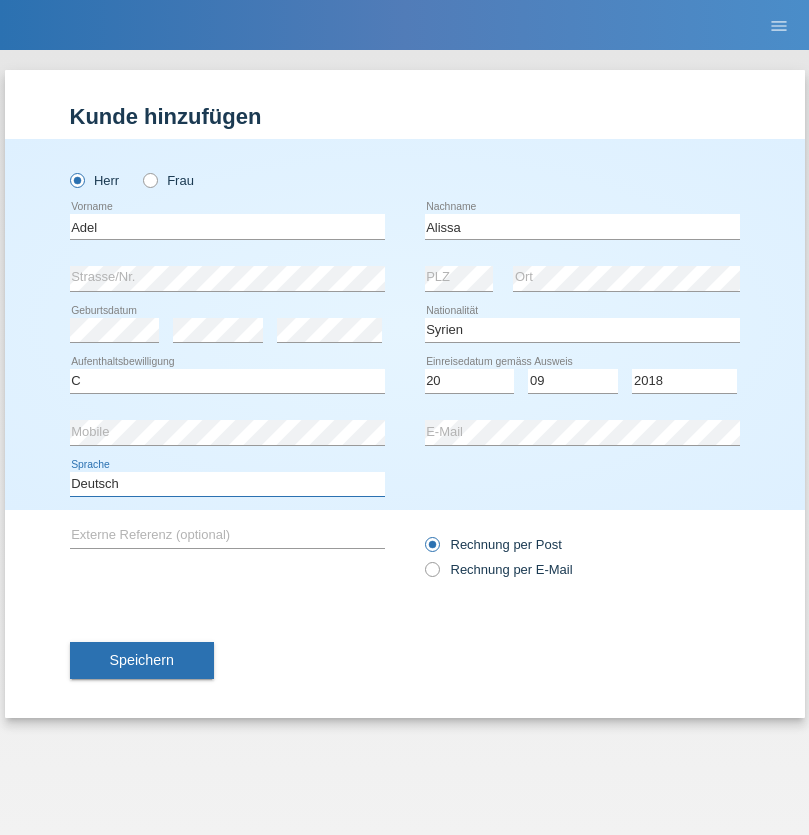 select on "en" 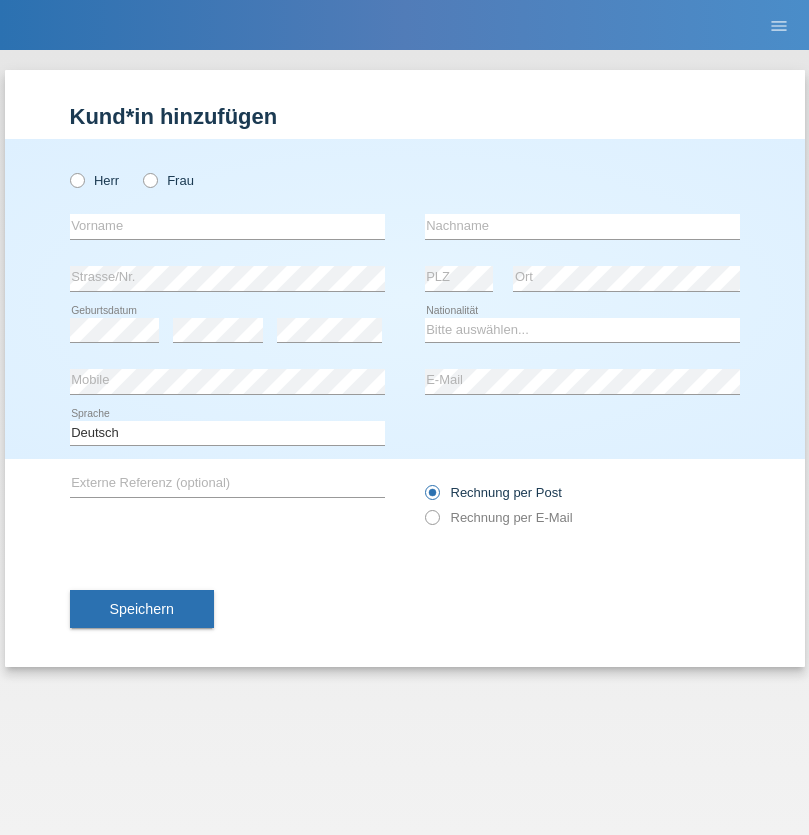 scroll, scrollTop: 0, scrollLeft: 0, axis: both 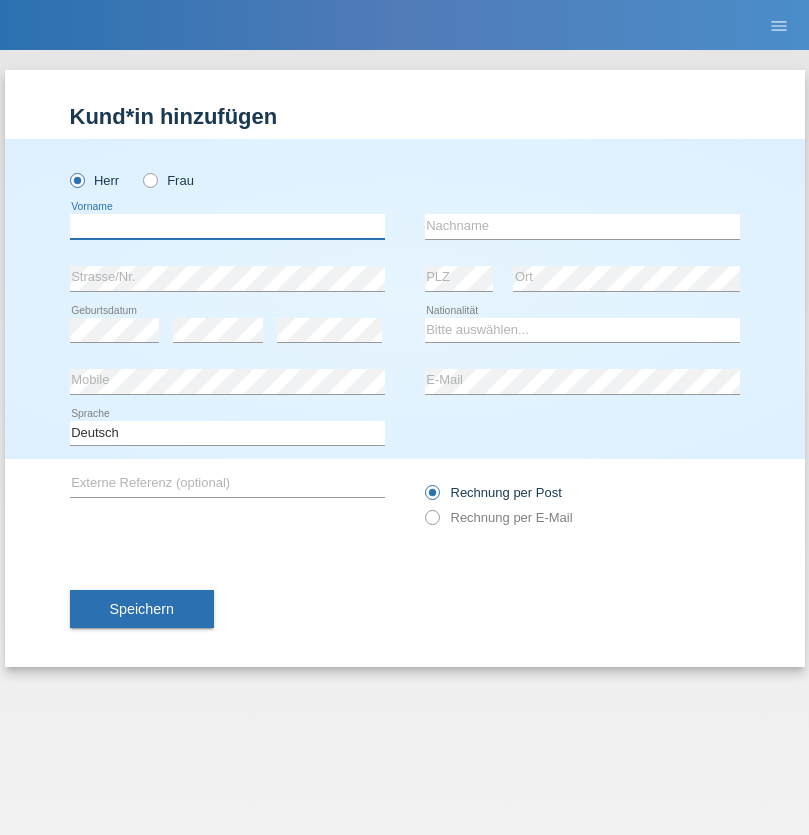 click at bounding box center (227, 226) 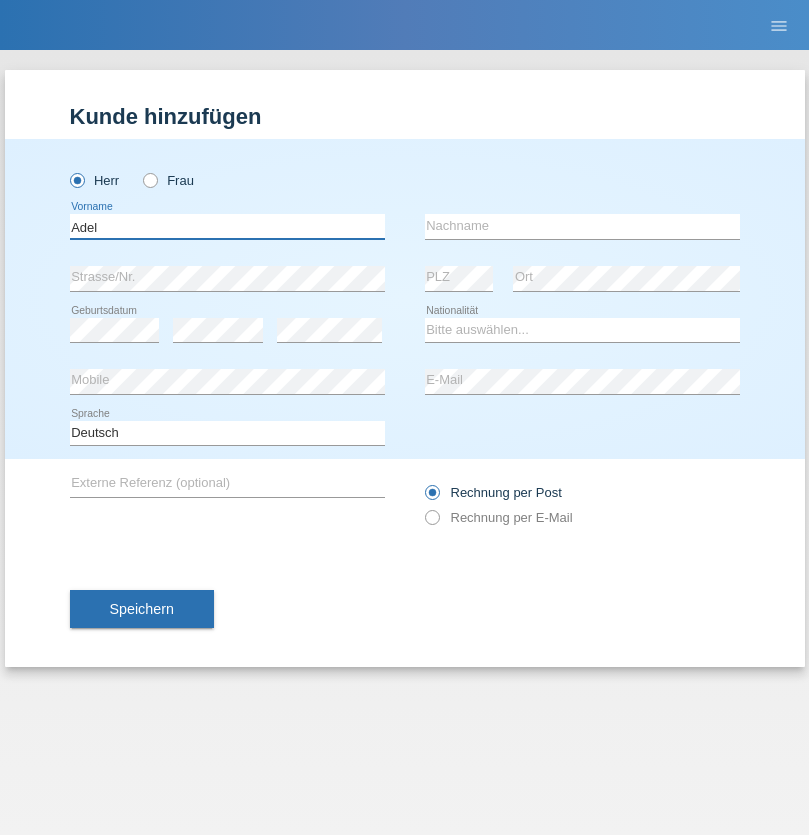 type on "Adel" 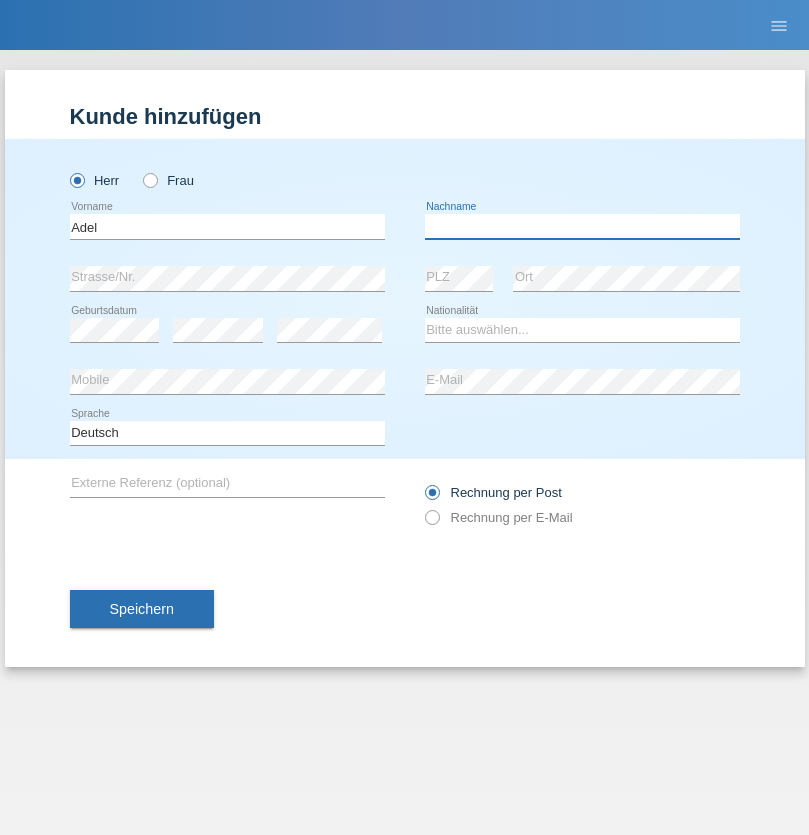 click at bounding box center (582, 226) 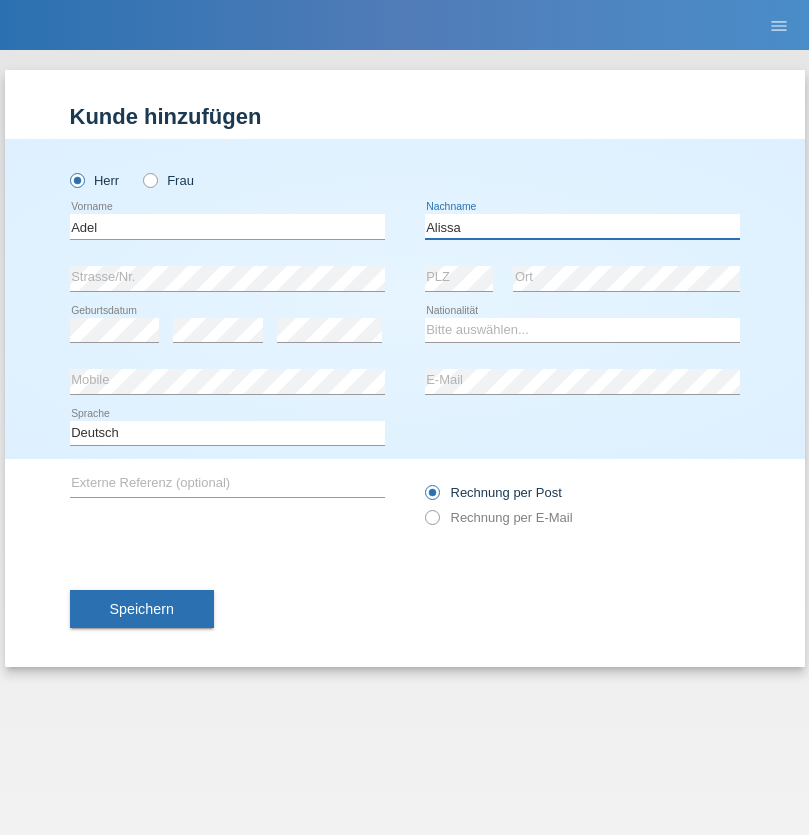 type on "Alissa" 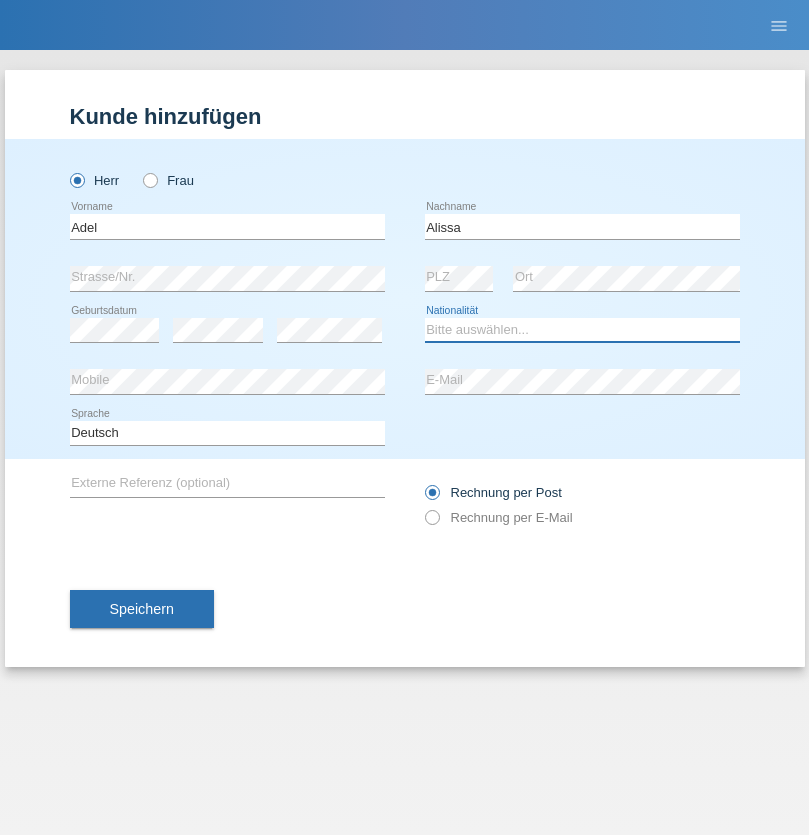 select on "SY" 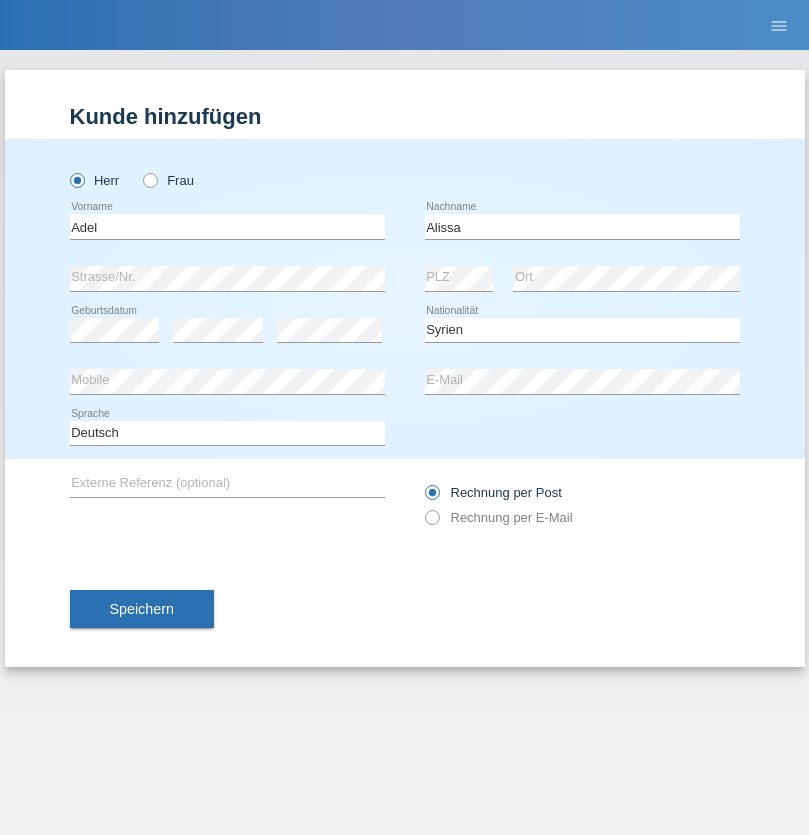select on "C" 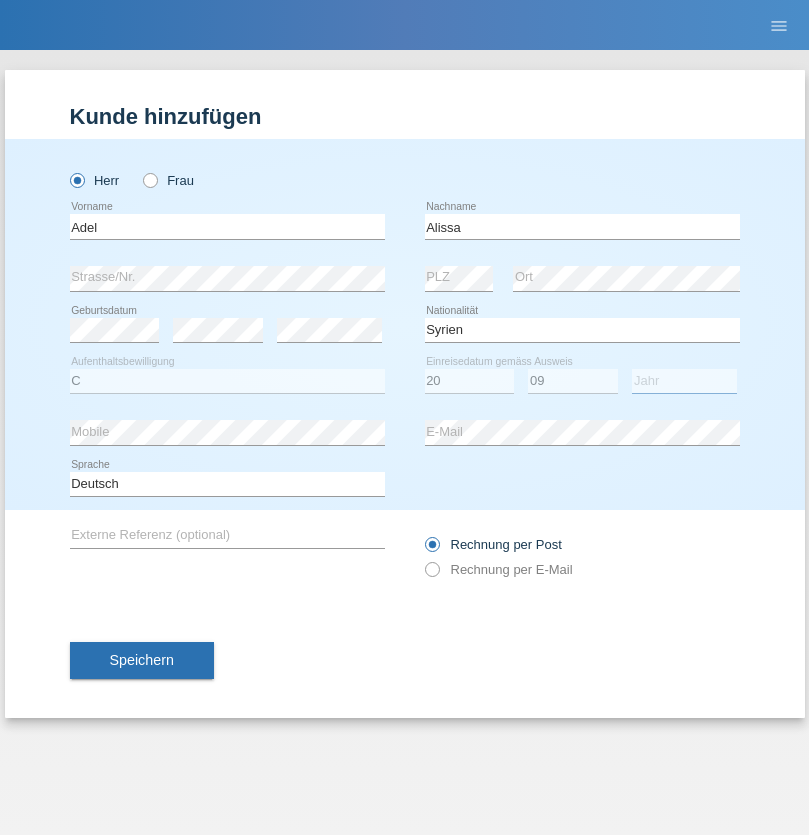 select on "2018" 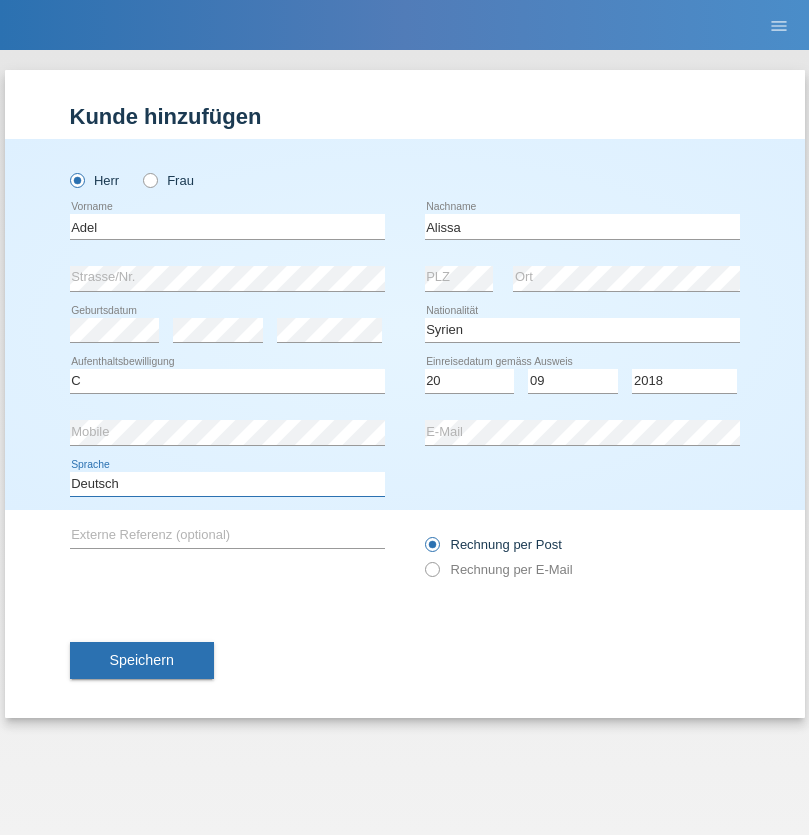 select on "en" 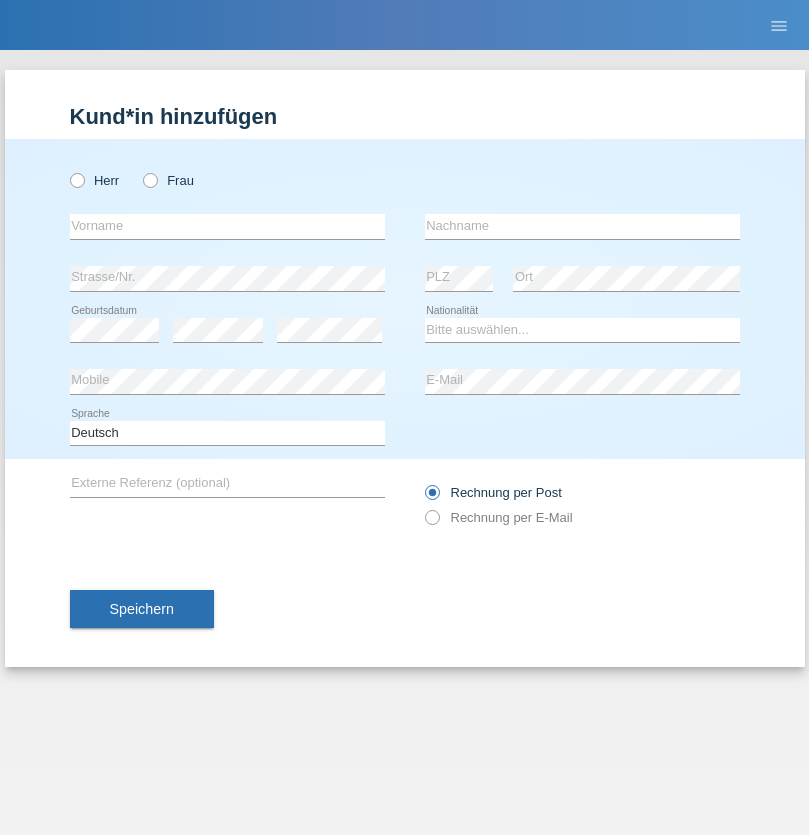 scroll, scrollTop: 0, scrollLeft: 0, axis: both 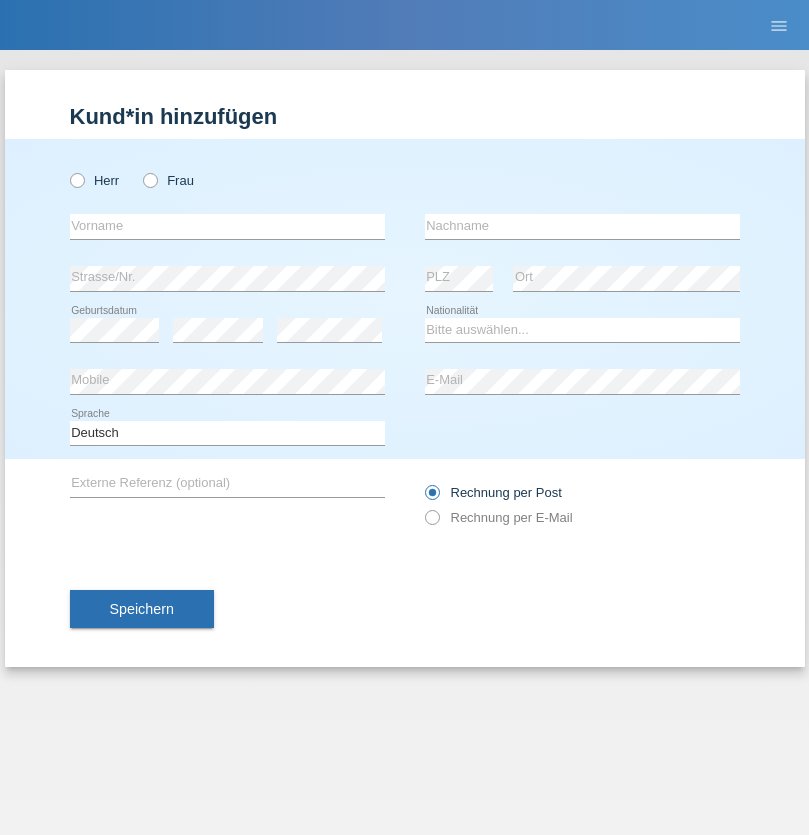 radio on "true" 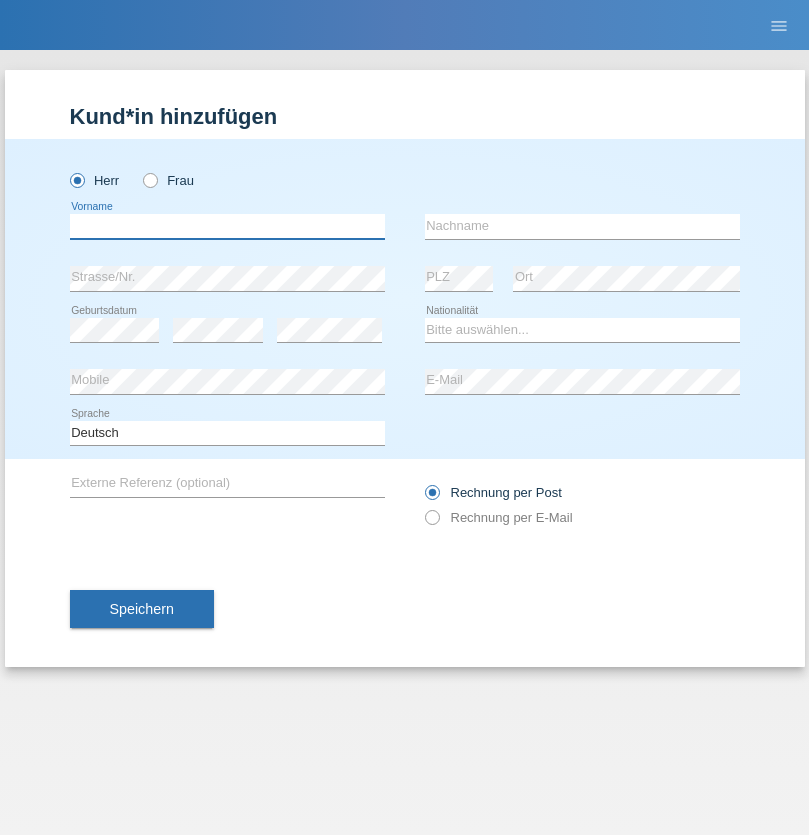 click at bounding box center (227, 226) 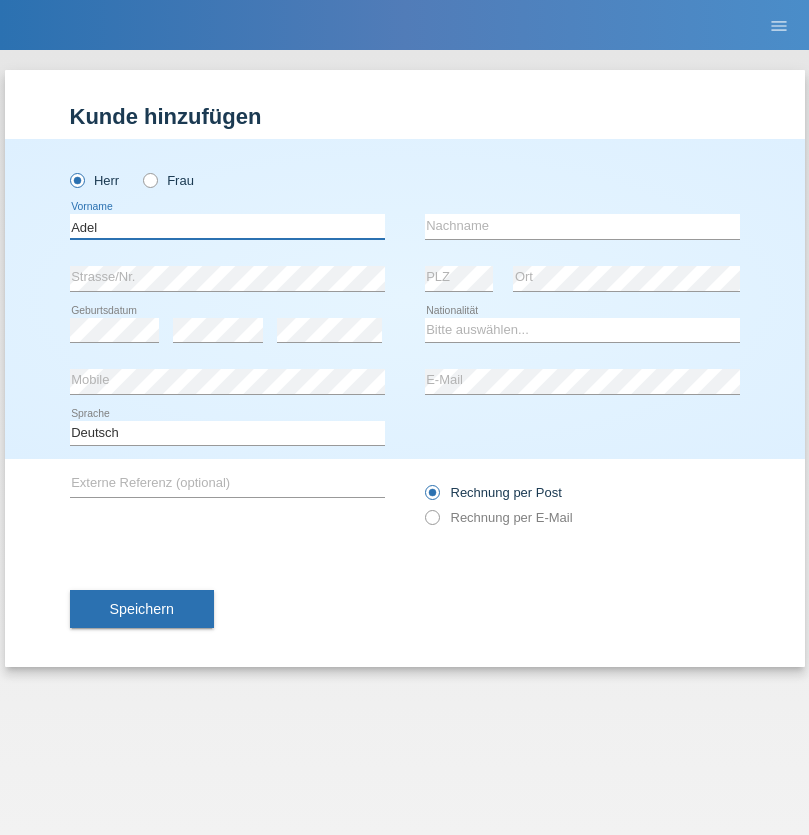 type on "Adel" 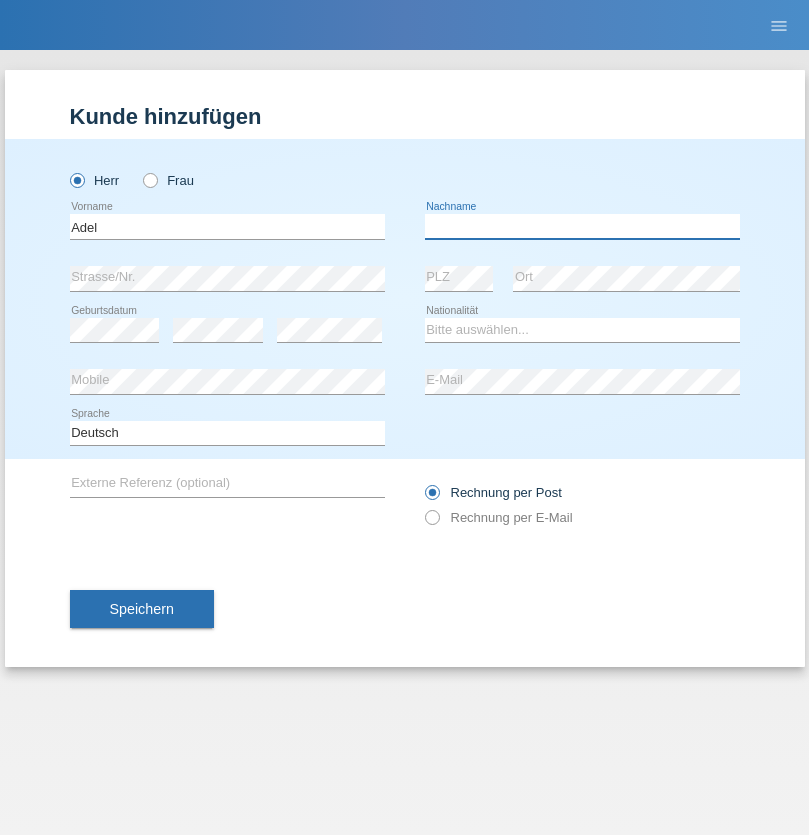 click at bounding box center [582, 226] 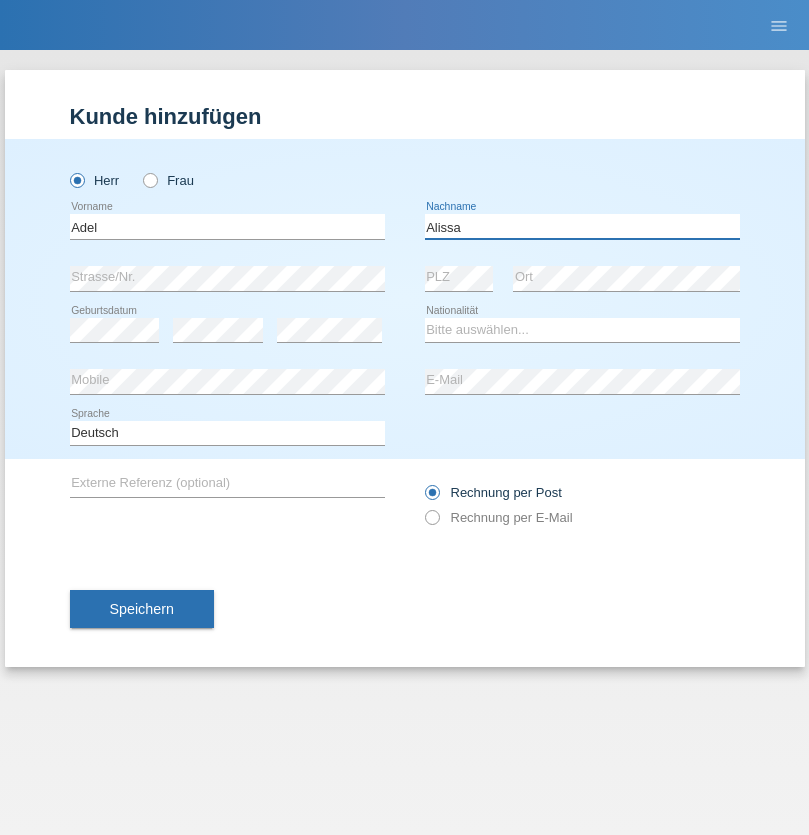 type on "Alissa" 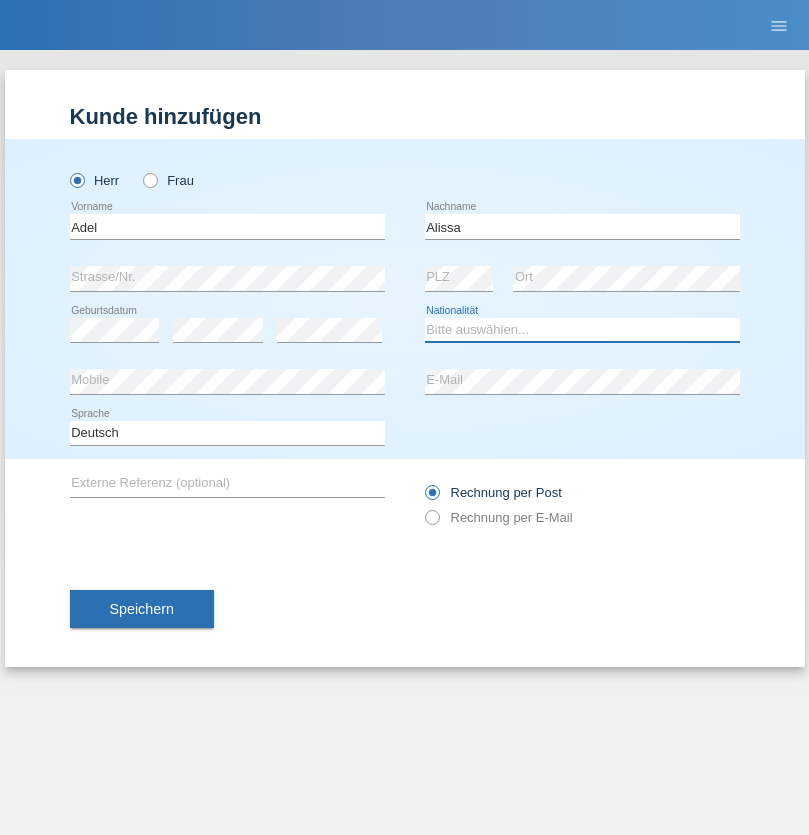 select on "SY" 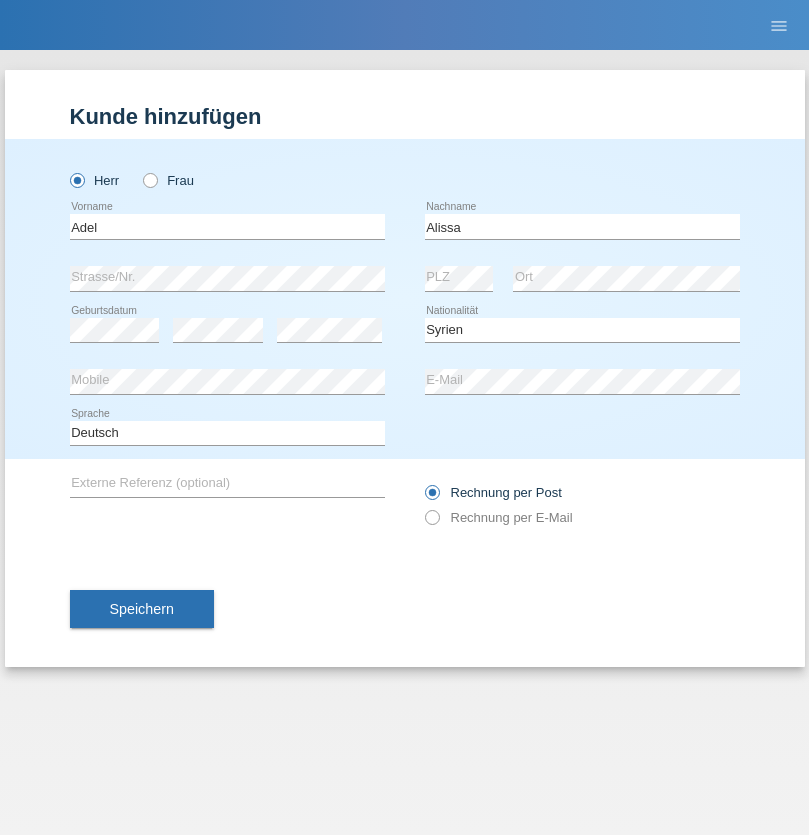select on "C" 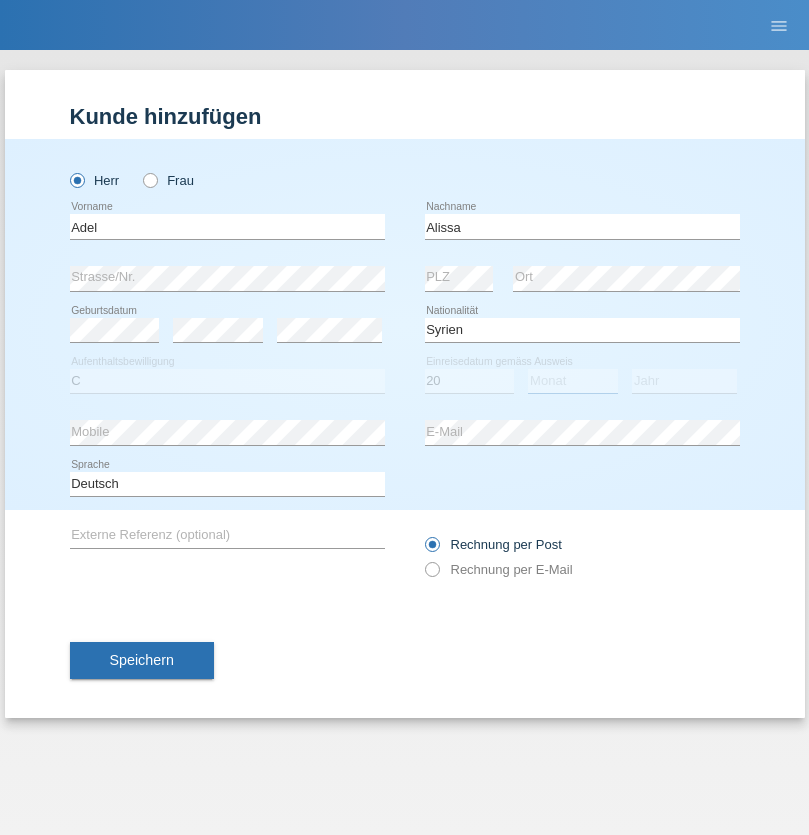 select on "09" 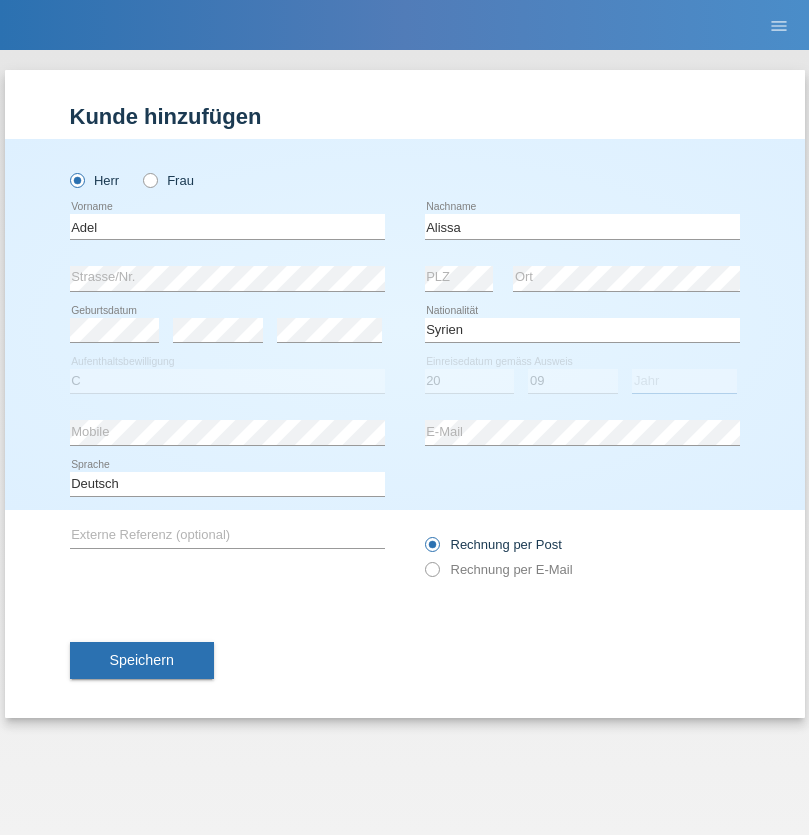 select on "2018" 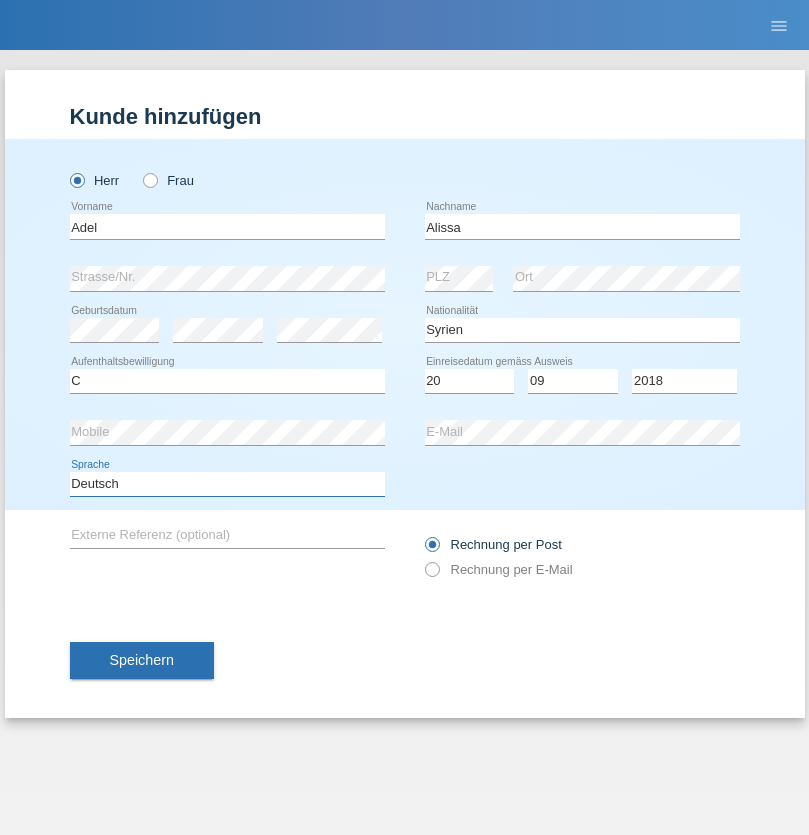 select on "en" 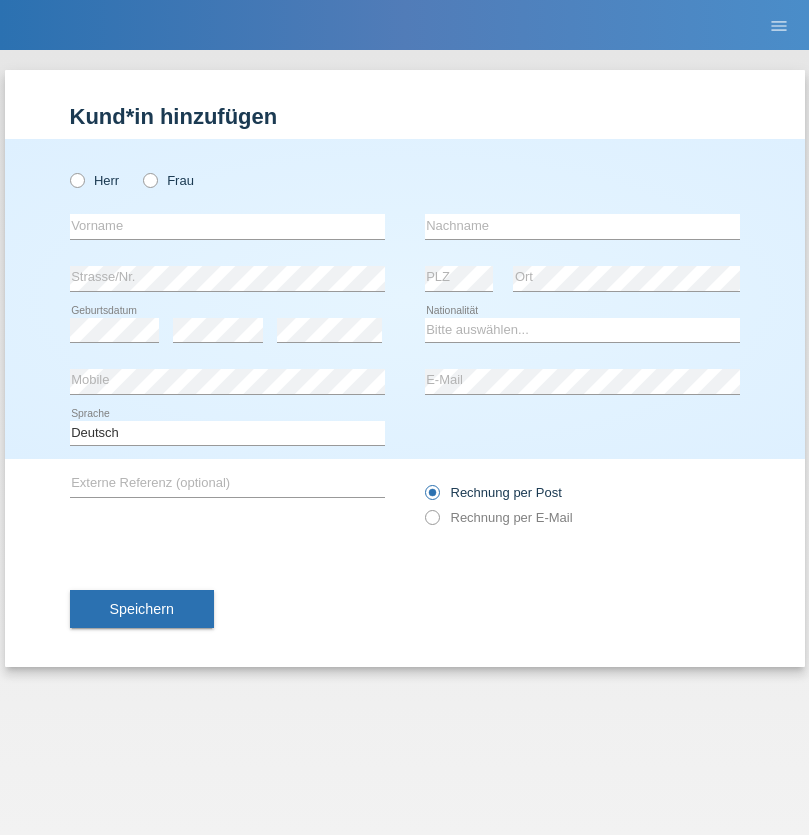 scroll, scrollTop: 0, scrollLeft: 0, axis: both 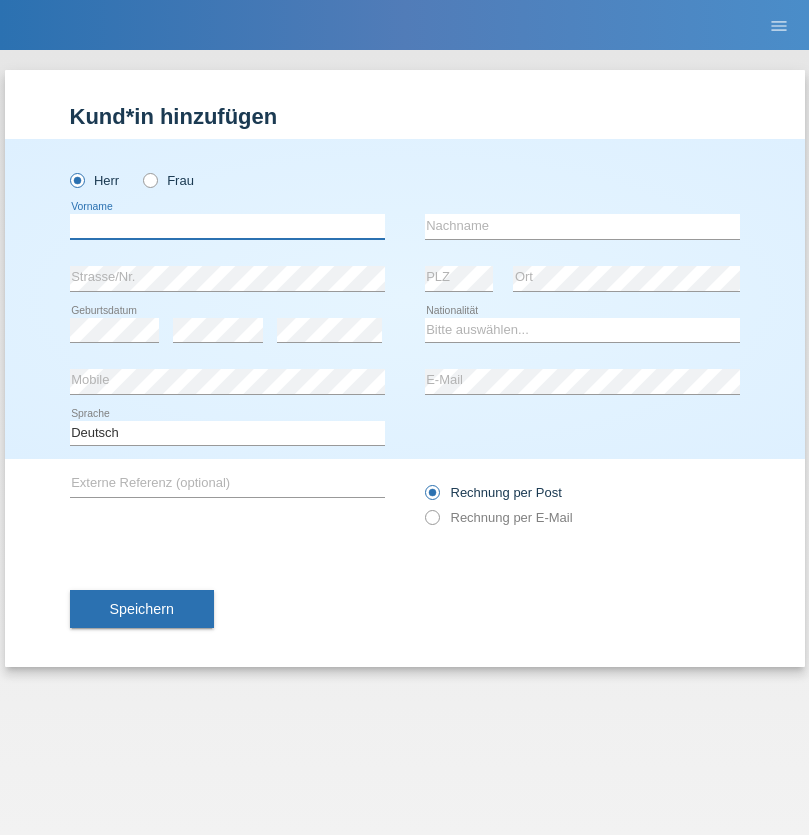click at bounding box center [227, 226] 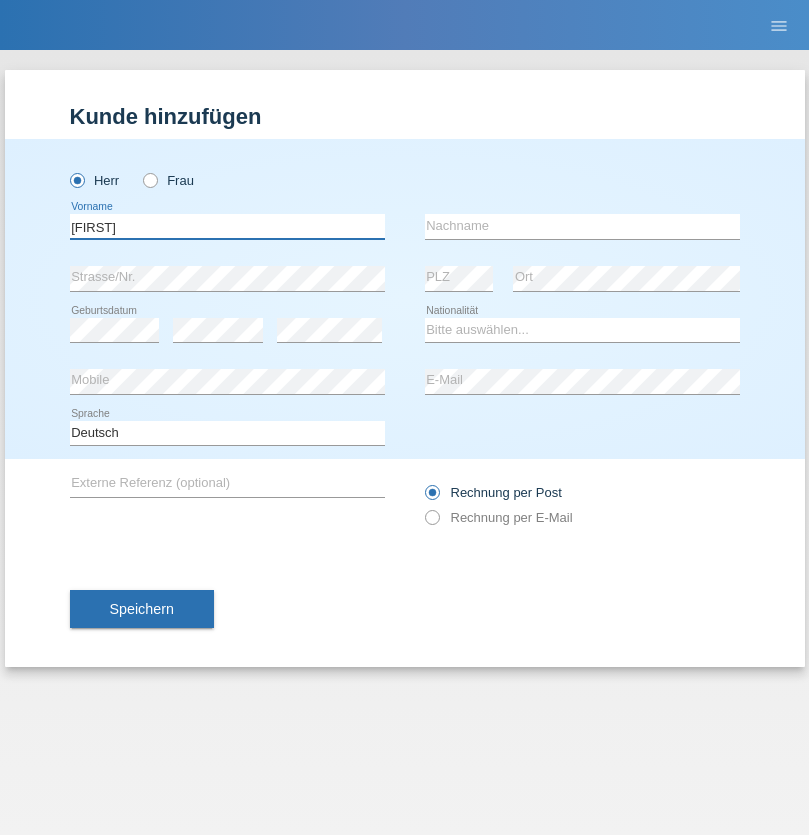 type on "[FIRST]" 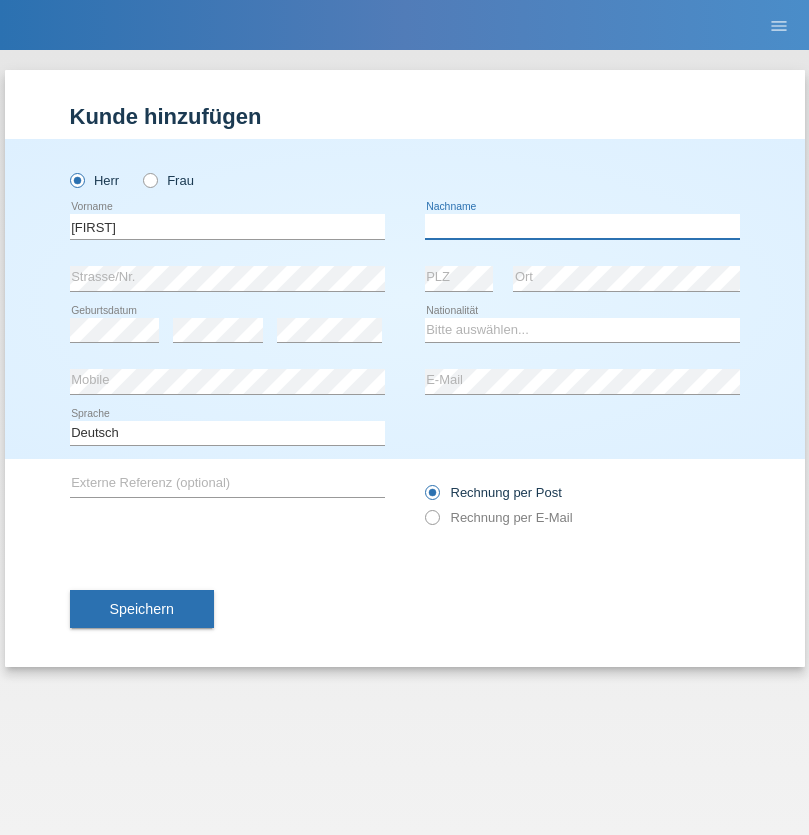 click at bounding box center [582, 226] 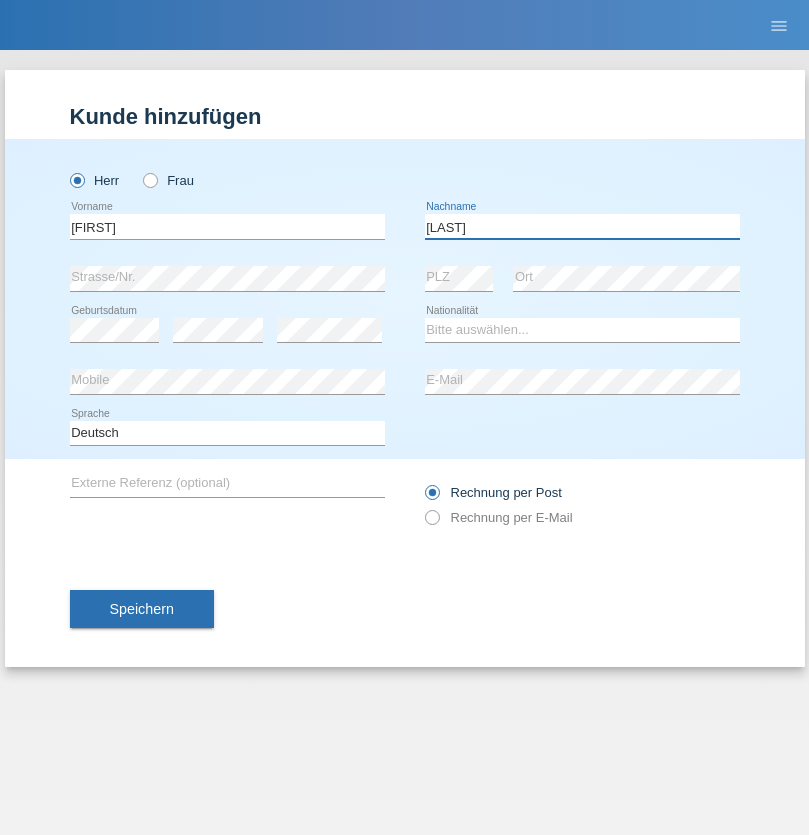 type on "Chahout" 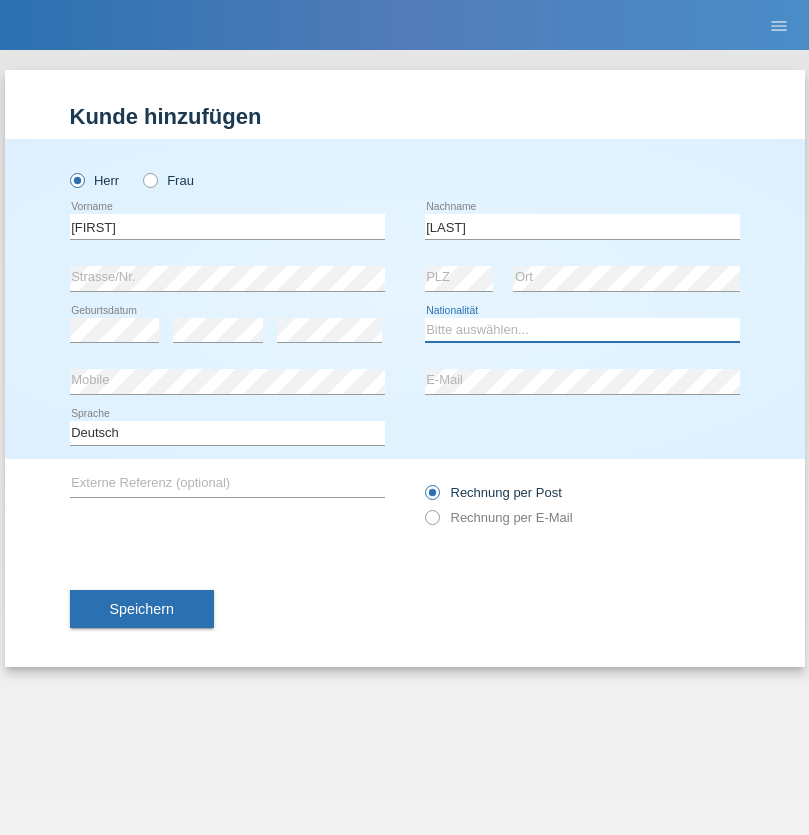 select on "SY" 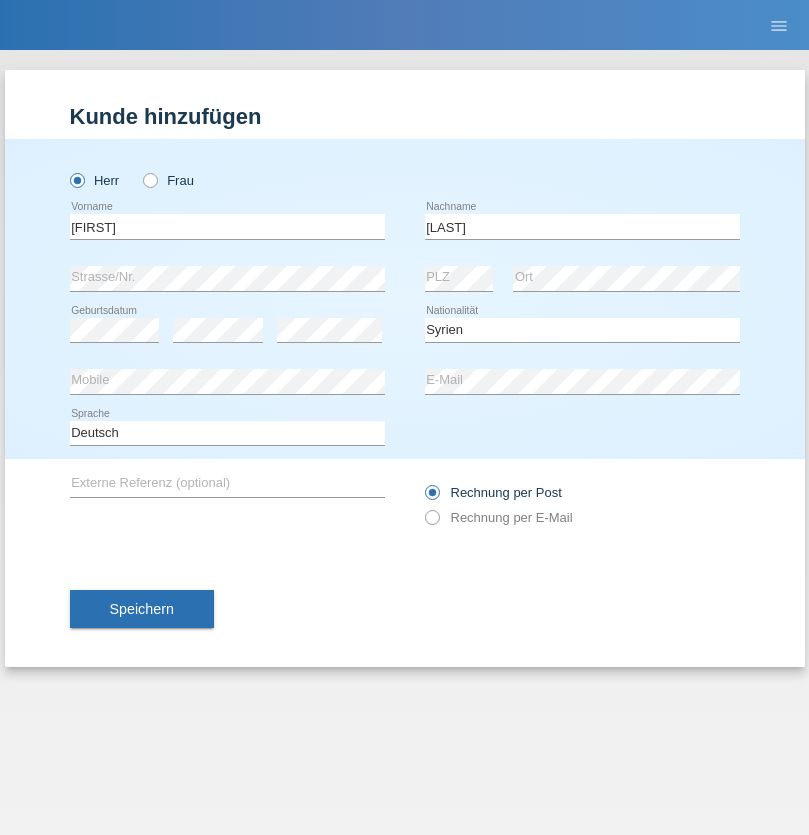 select on "C" 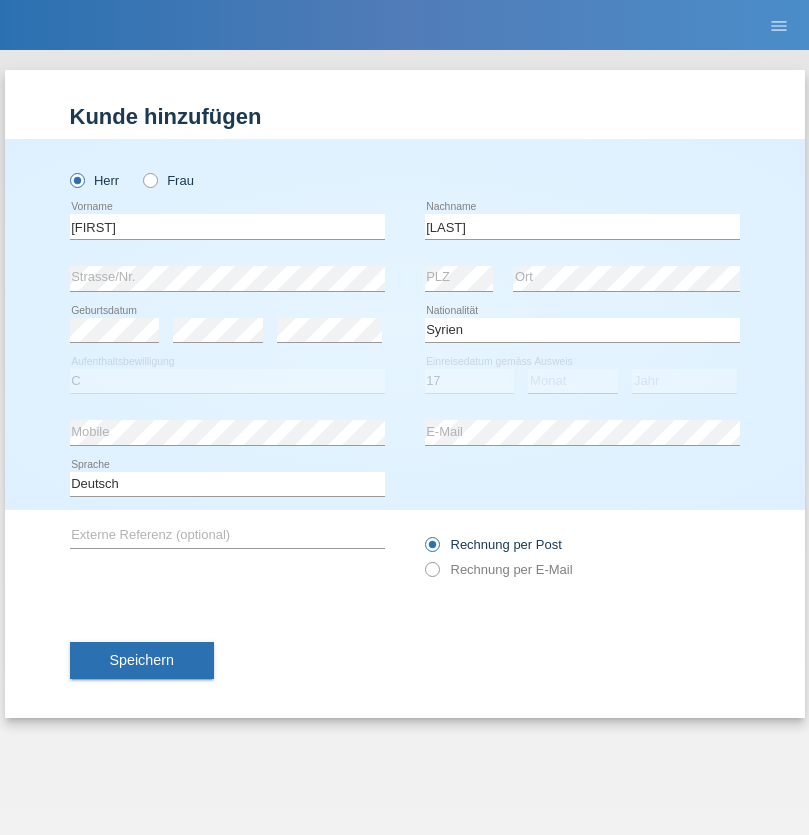 select on "08" 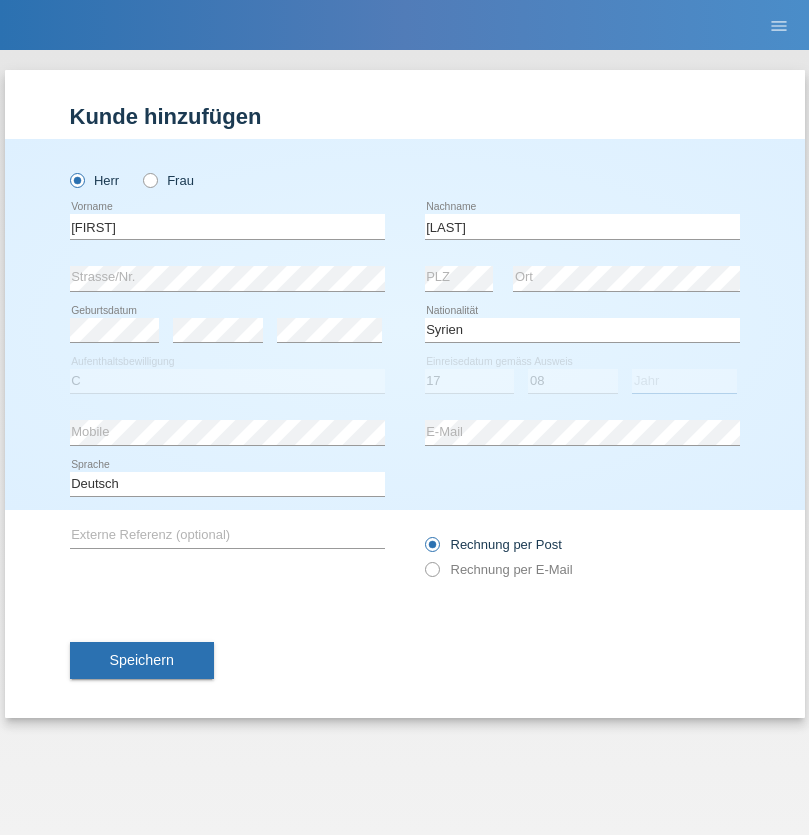 select on "2015" 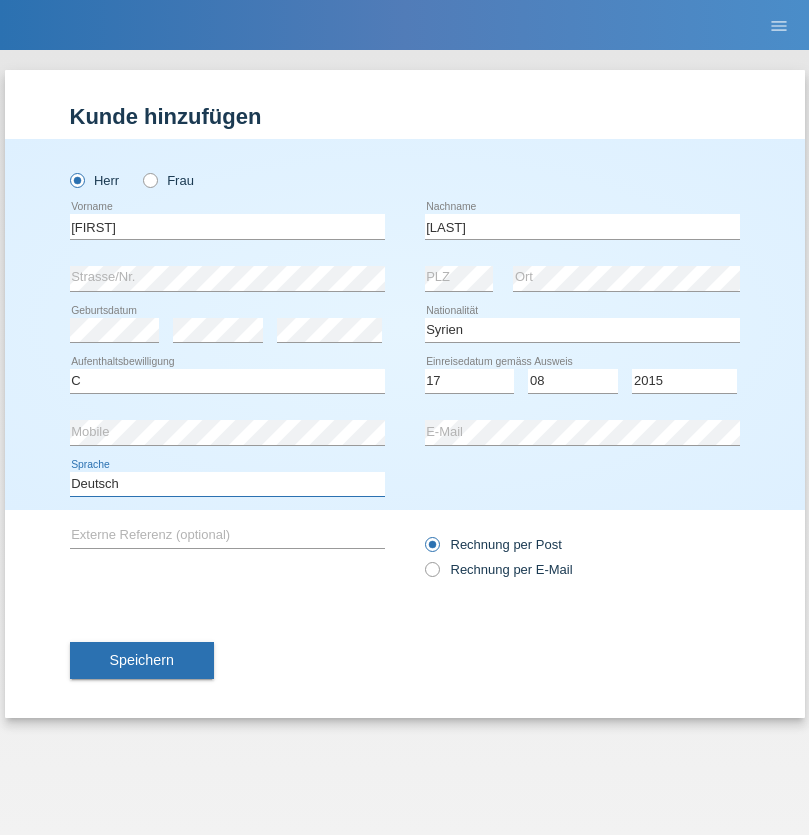 select on "en" 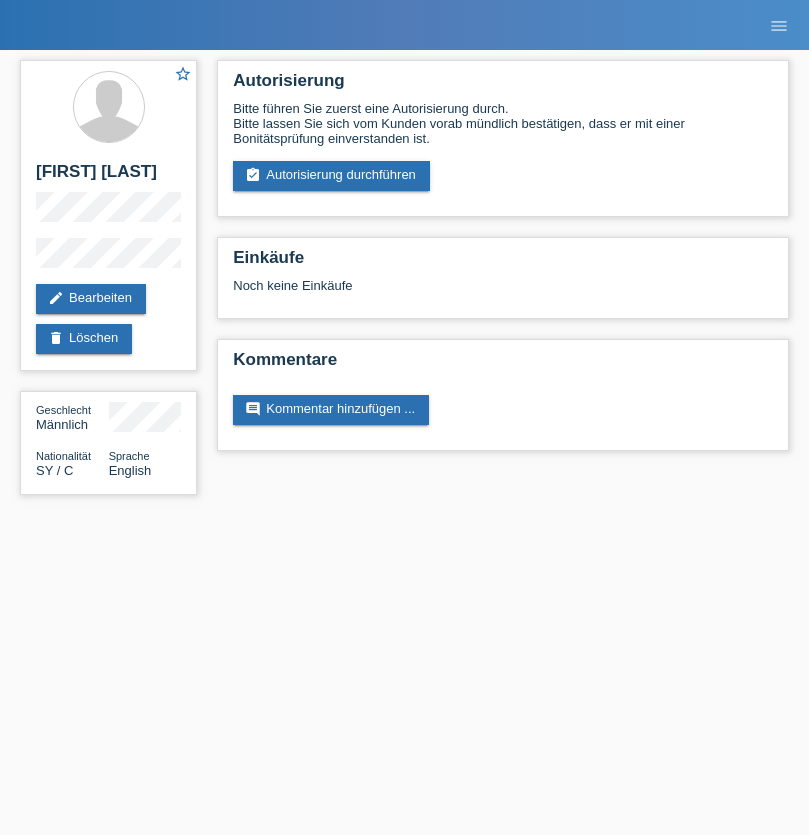 scroll, scrollTop: 0, scrollLeft: 0, axis: both 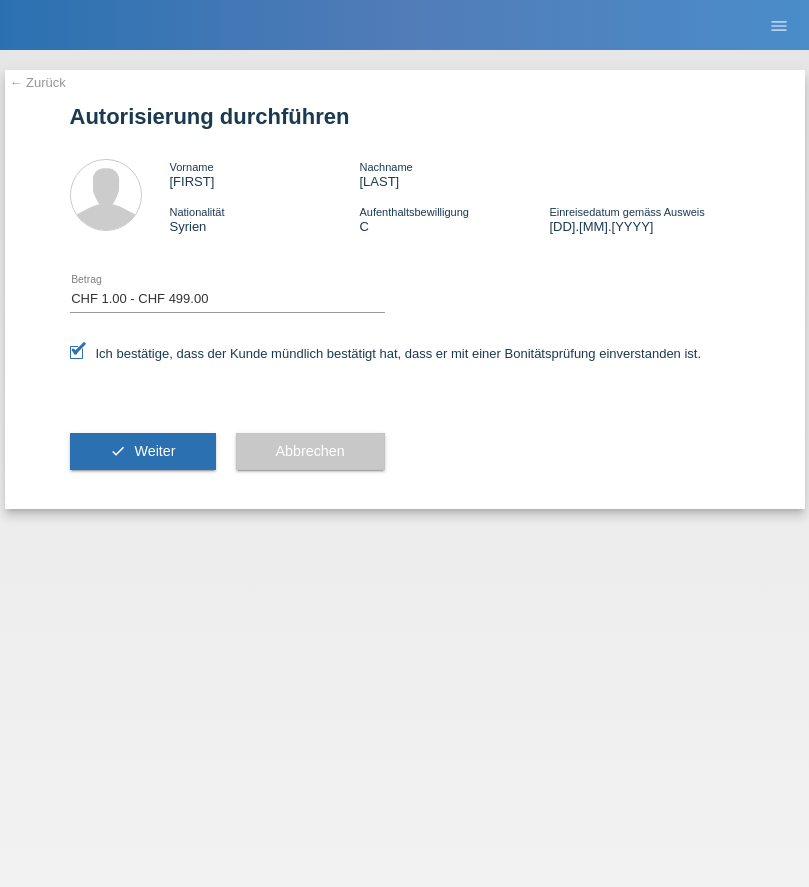 select on "1" 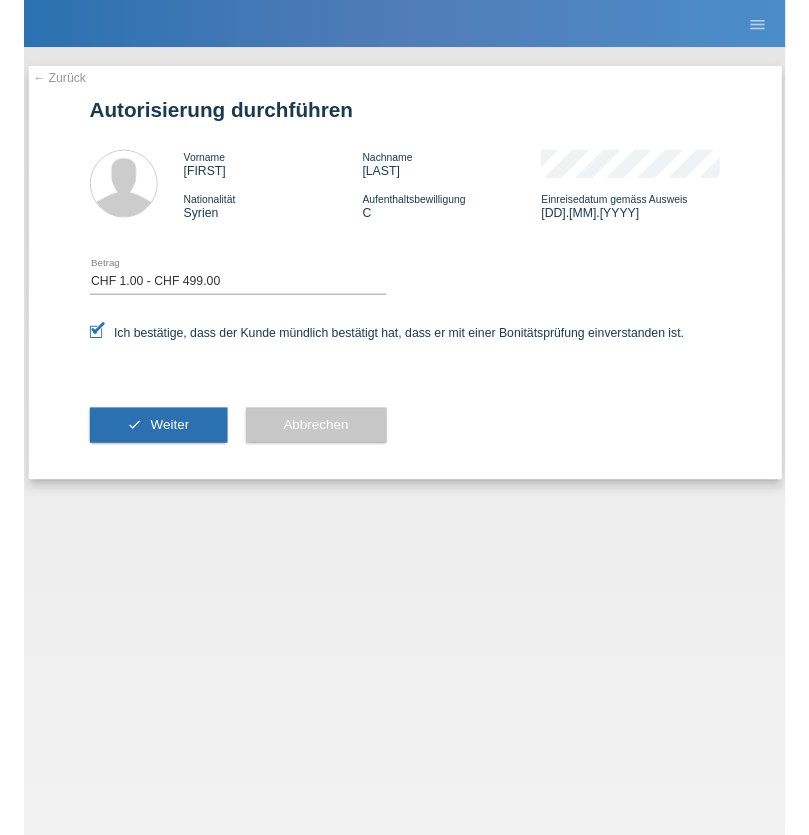 scroll, scrollTop: 0, scrollLeft: 0, axis: both 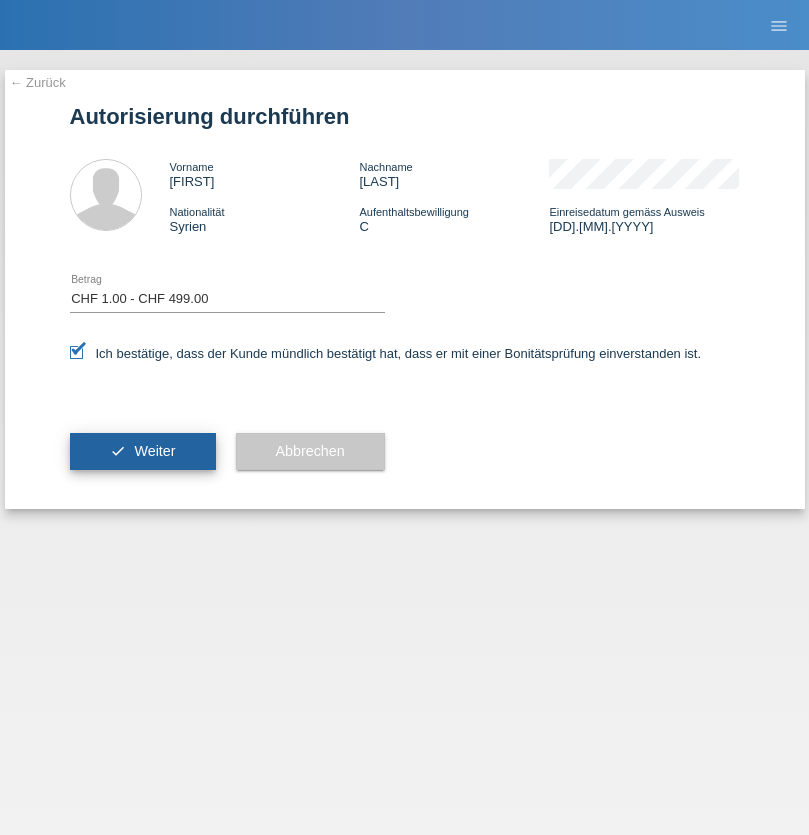 click on "Weiter" at bounding box center (154, 451) 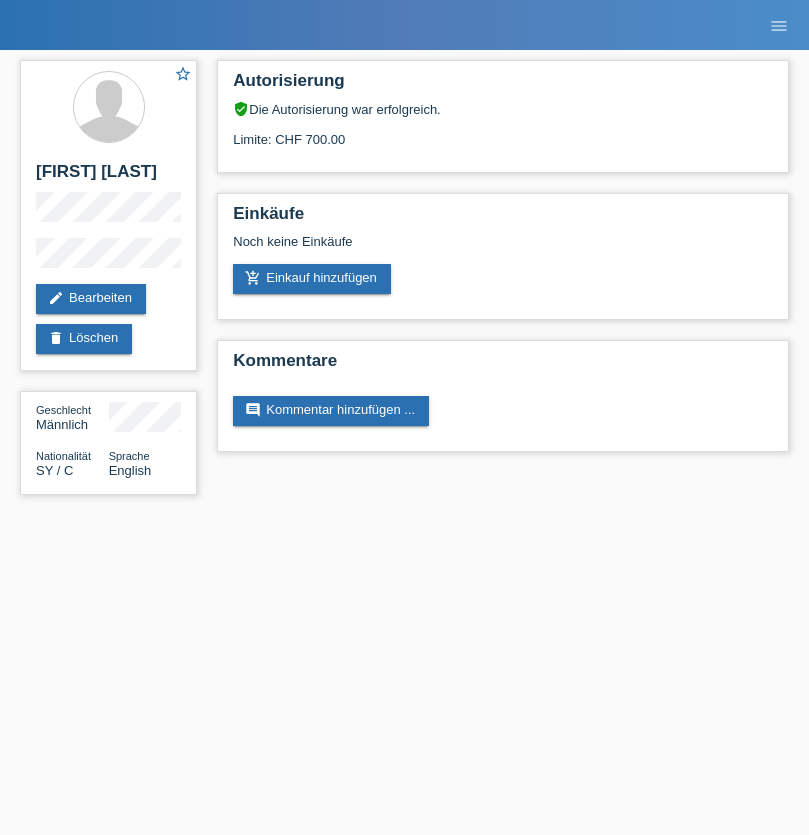 scroll, scrollTop: 0, scrollLeft: 0, axis: both 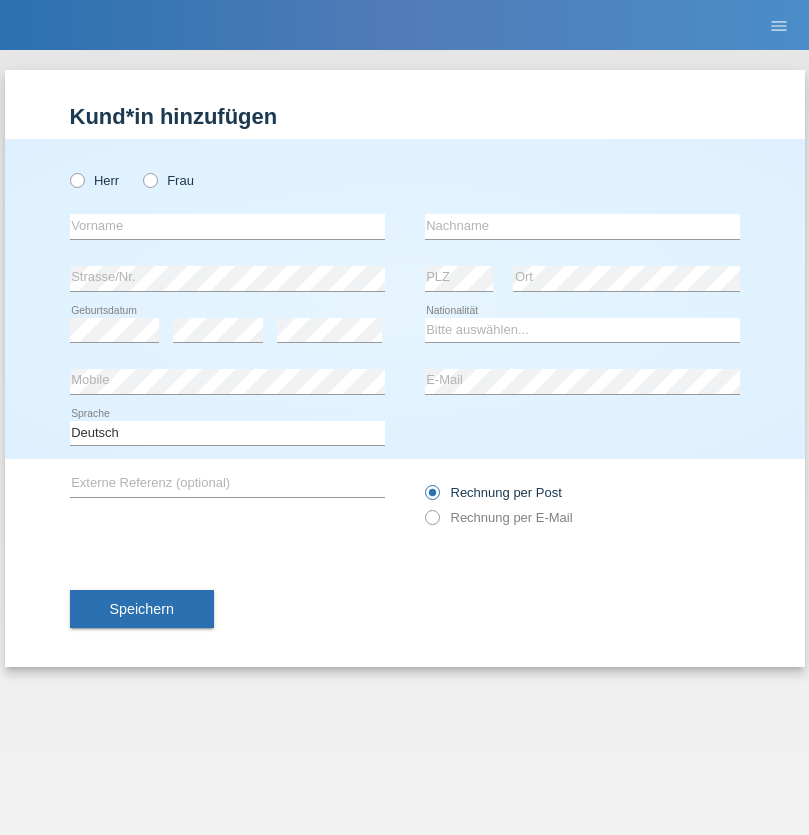 radio on "true" 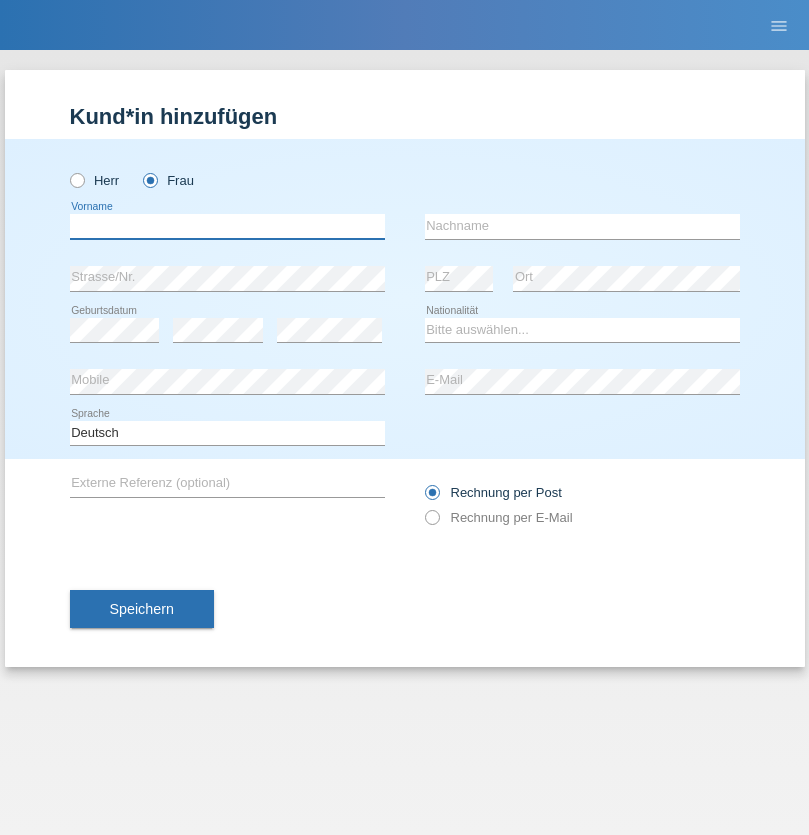 click at bounding box center (227, 226) 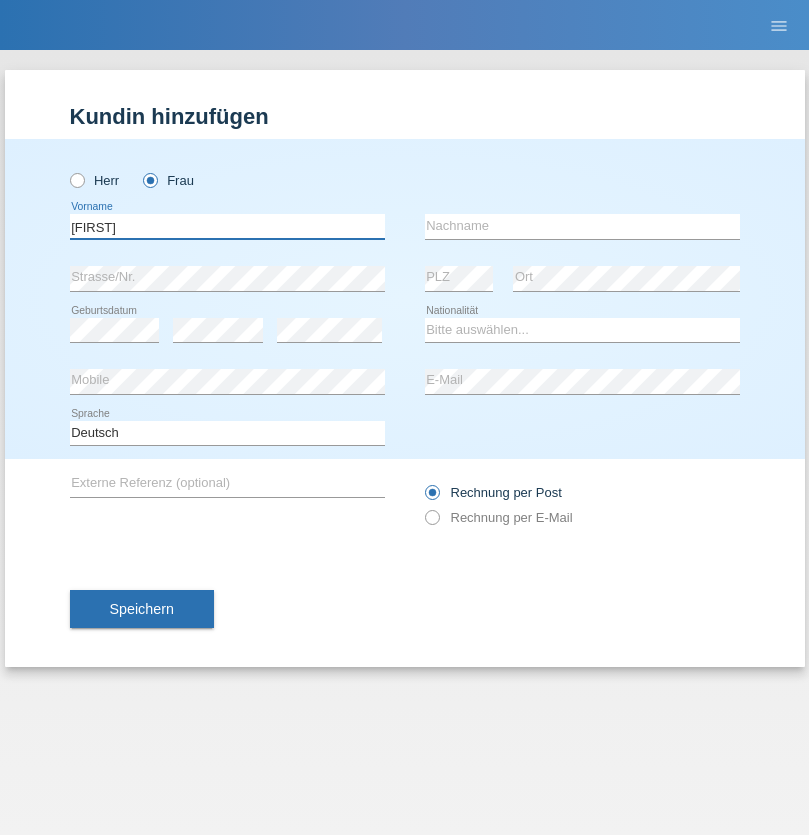 type on "Noemi" 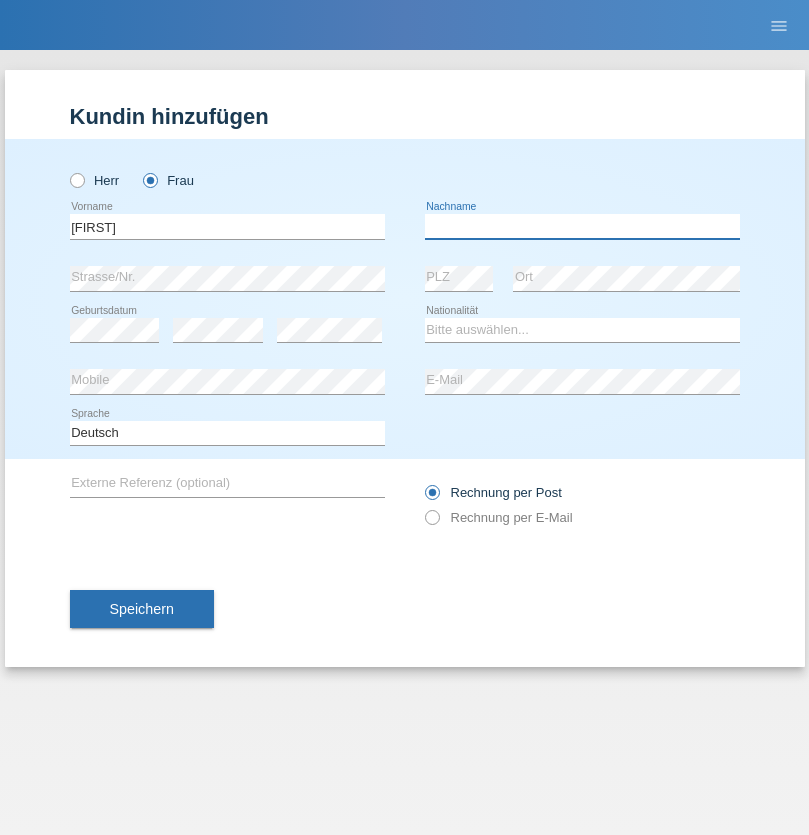 click at bounding box center [582, 226] 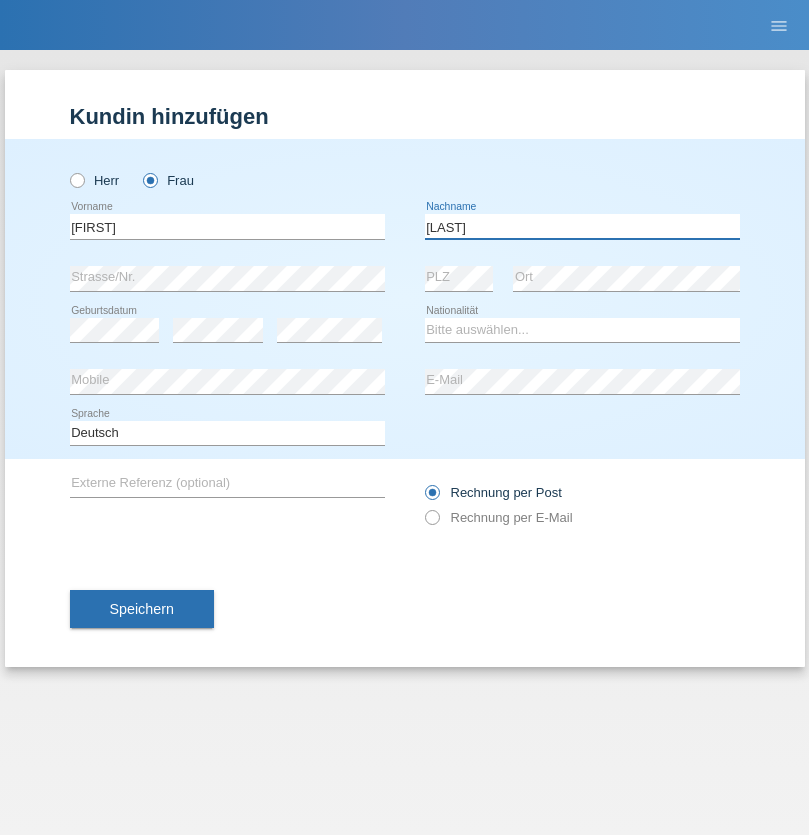 type on "Cordi" 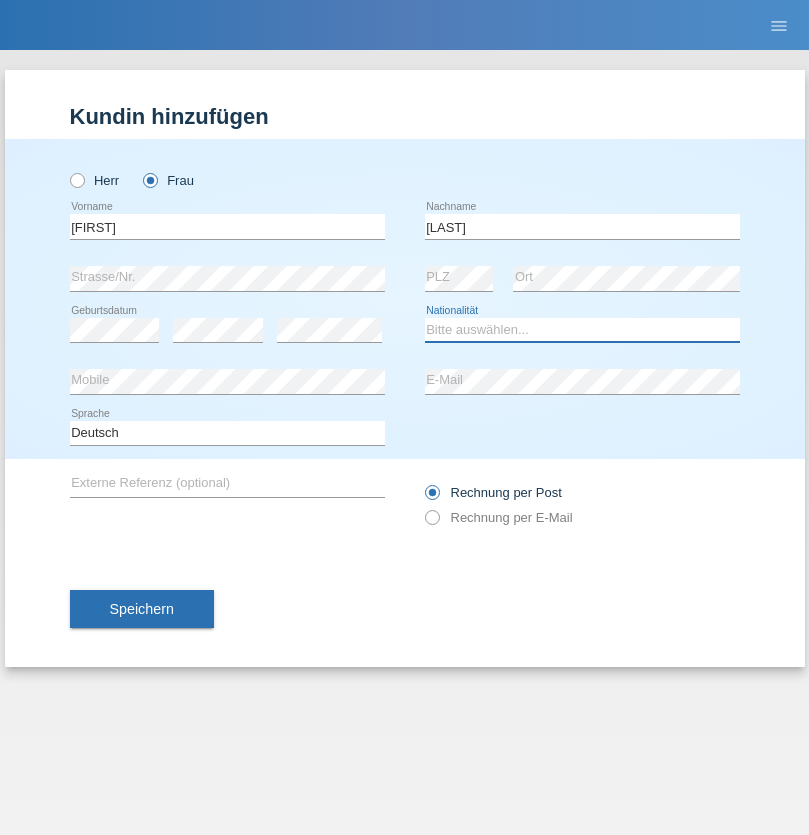 select on "CH" 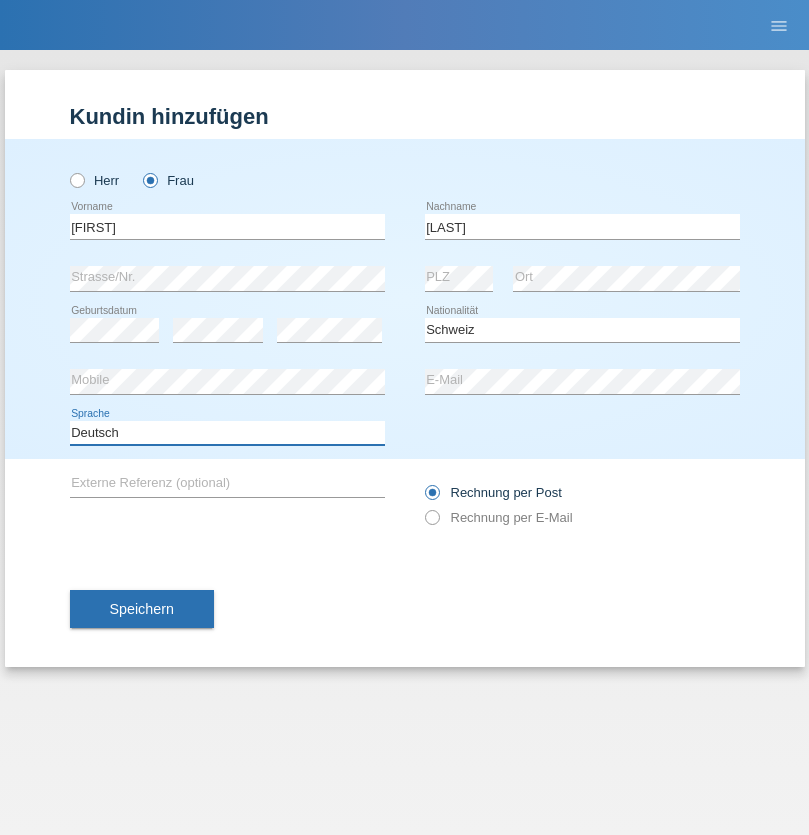 select on "en" 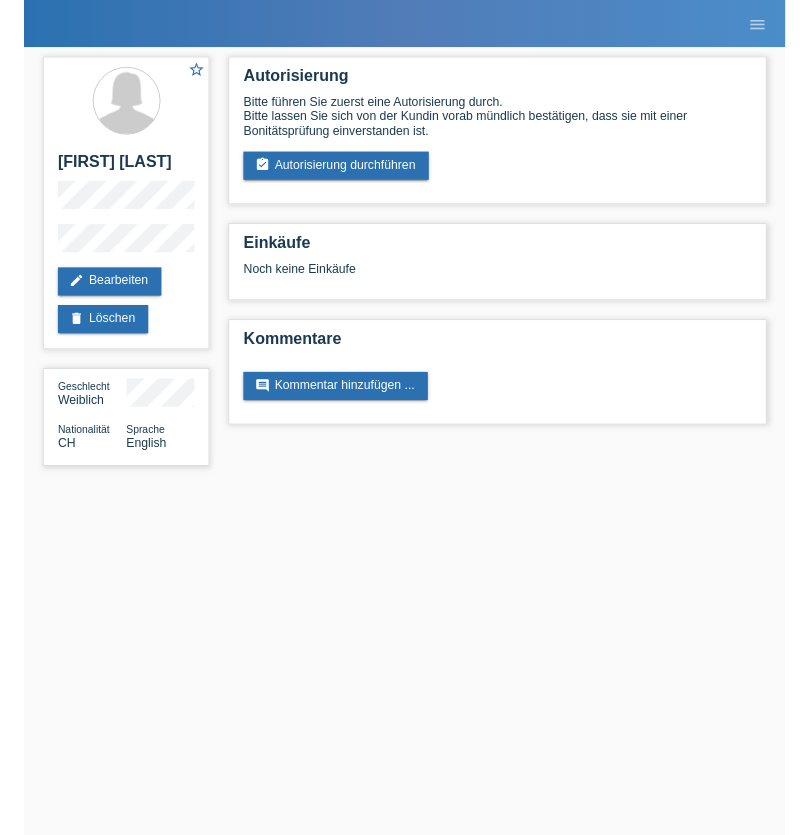 scroll, scrollTop: 0, scrollLeft: 0, axis: both 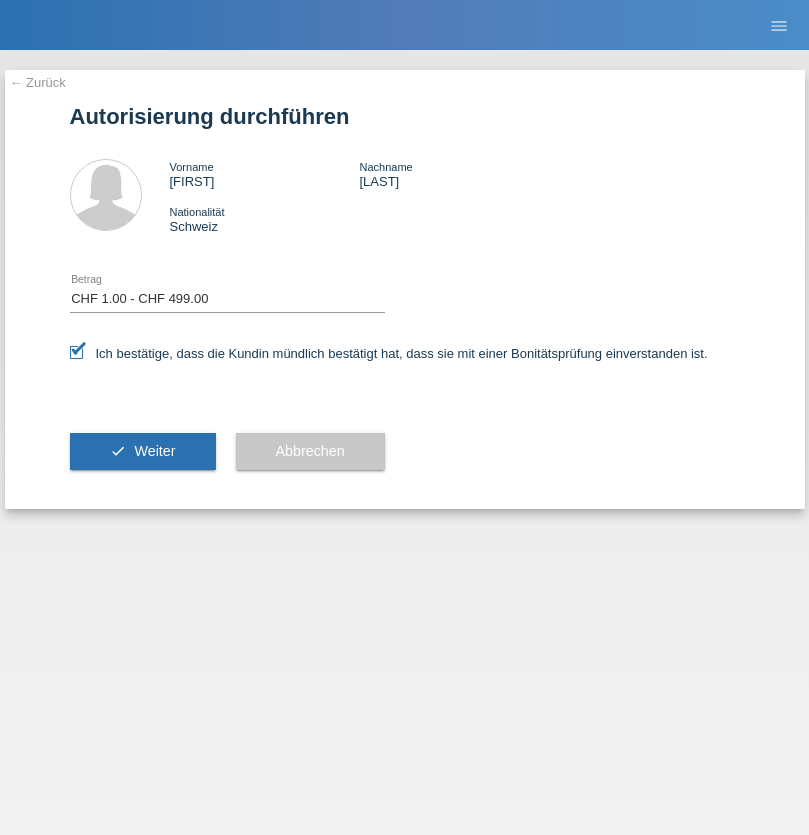 select on "1" 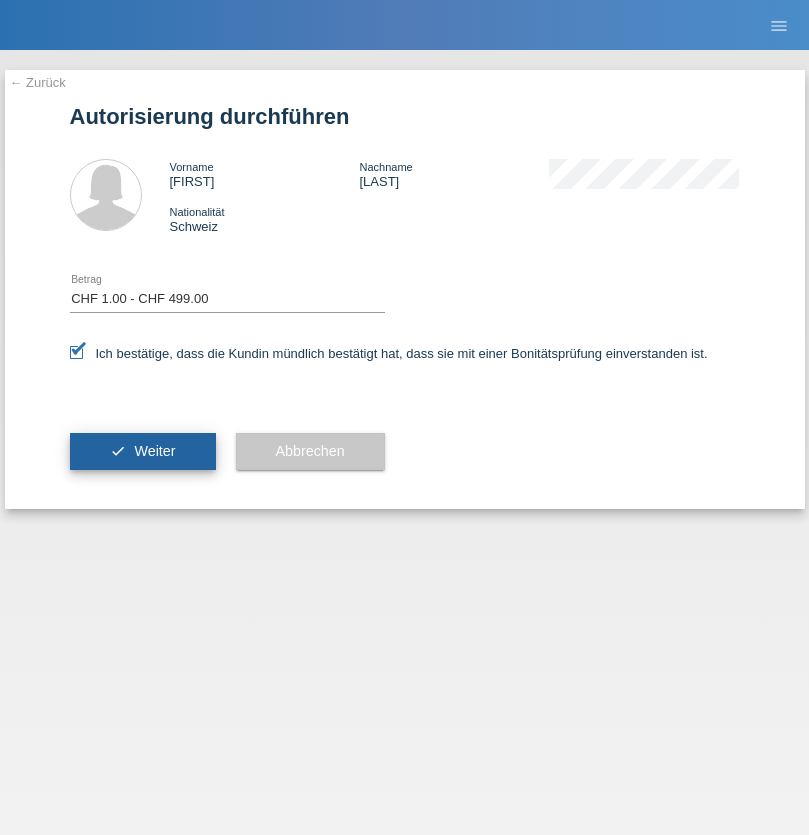 click on "Weiter" at bounding box center [154, 451] 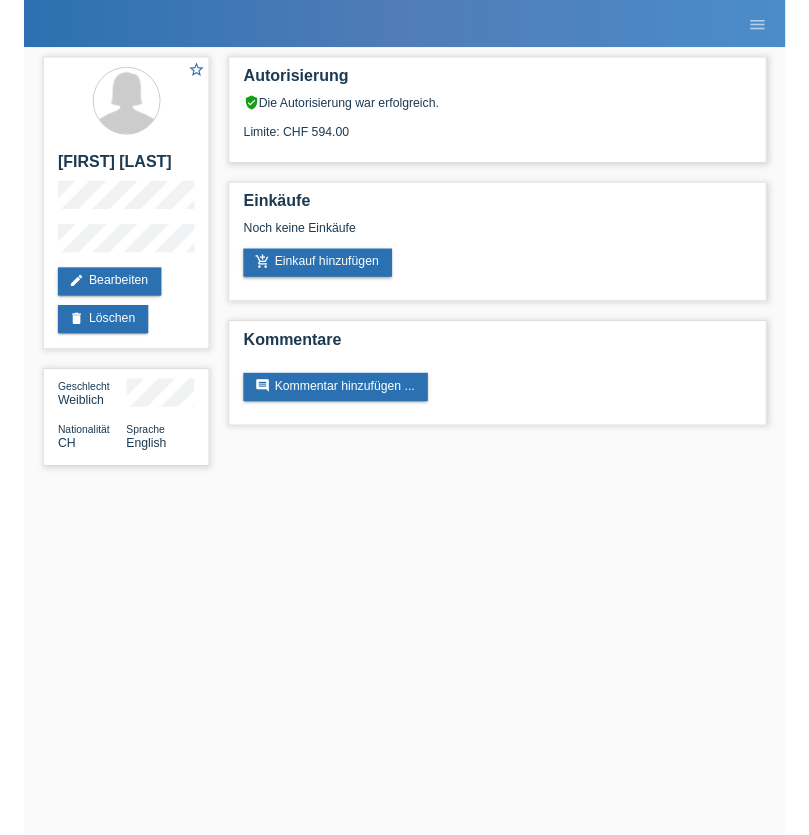 scroll, scrollTop: 0, scrollLeft: 0, axis: both 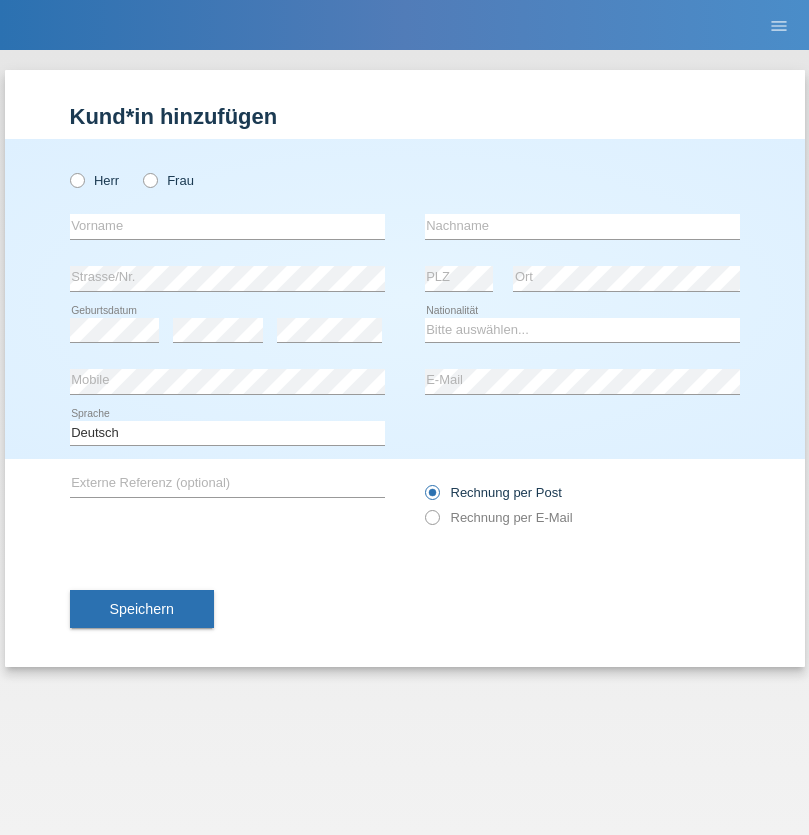 radio on "true" 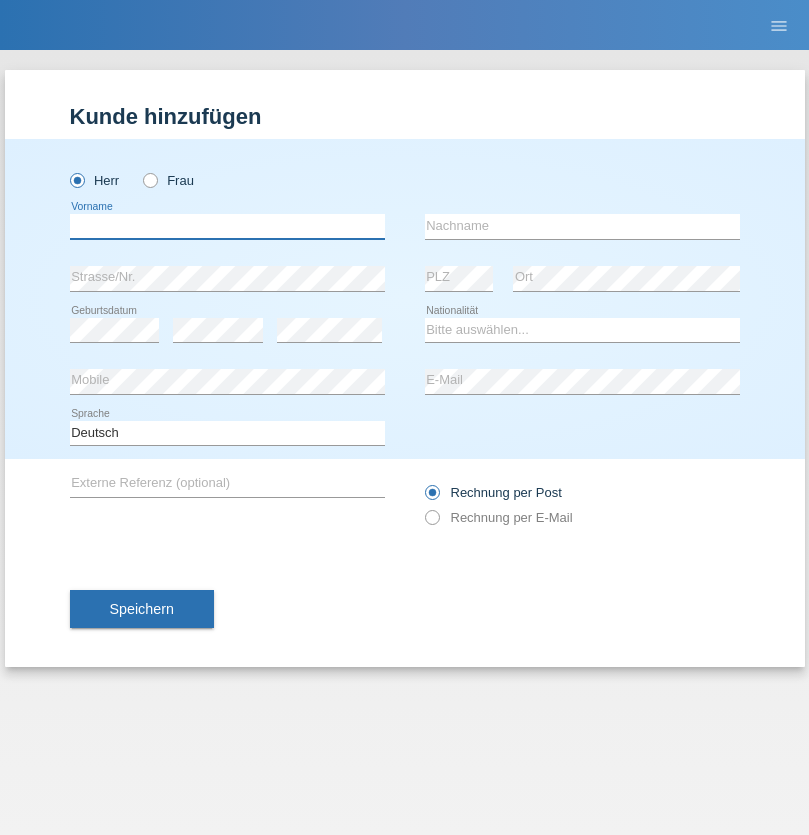 click at bounding box center (227, 226) 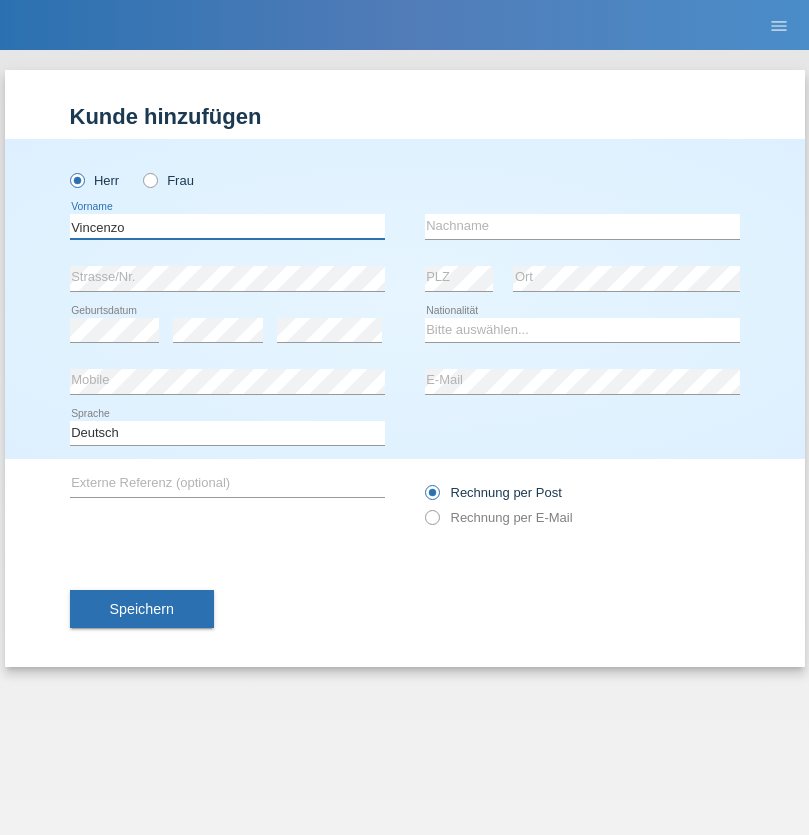 type on "Vincenzo" 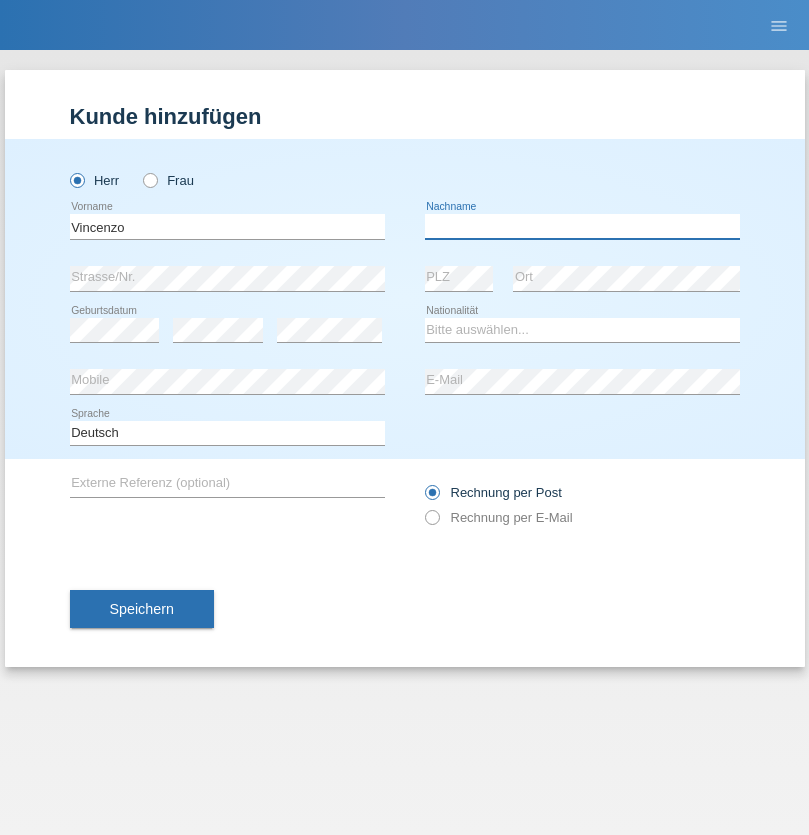 click at bounding box center (582, 226) 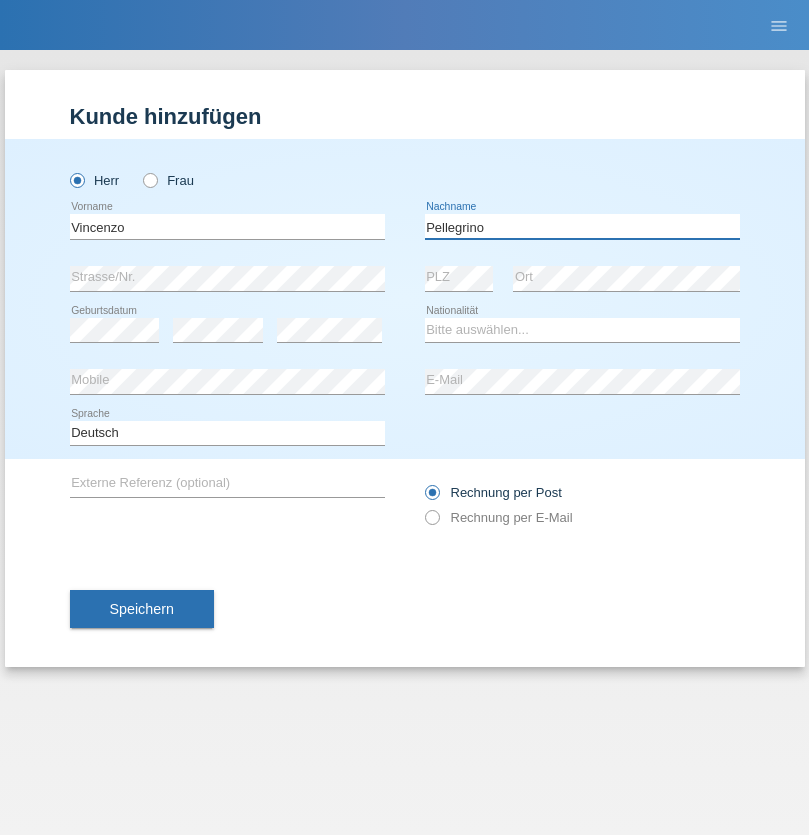 type on "Pellegrino" 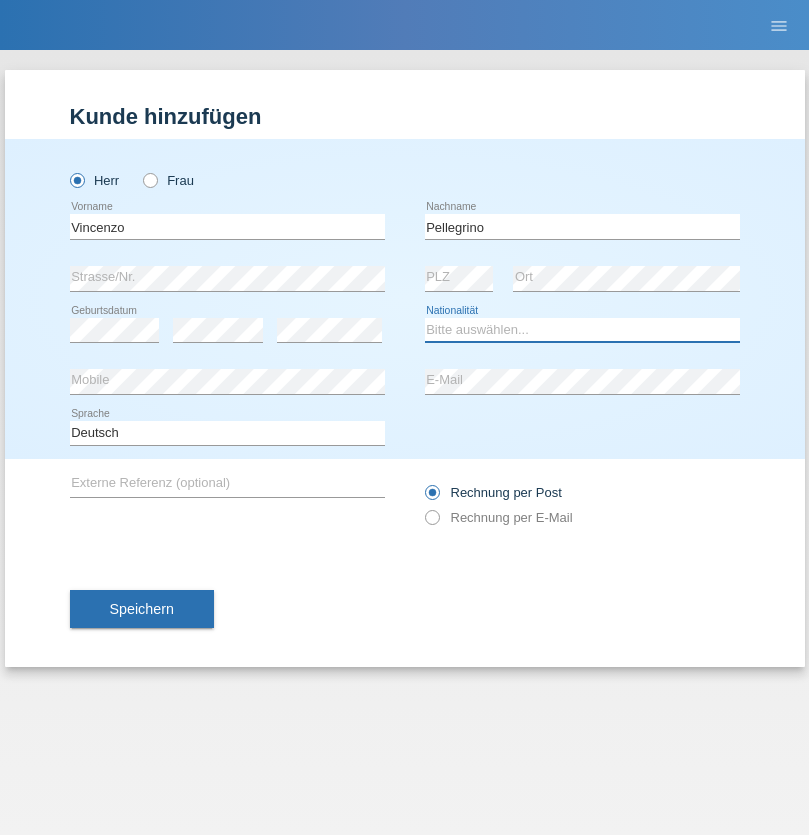 select on "IT" 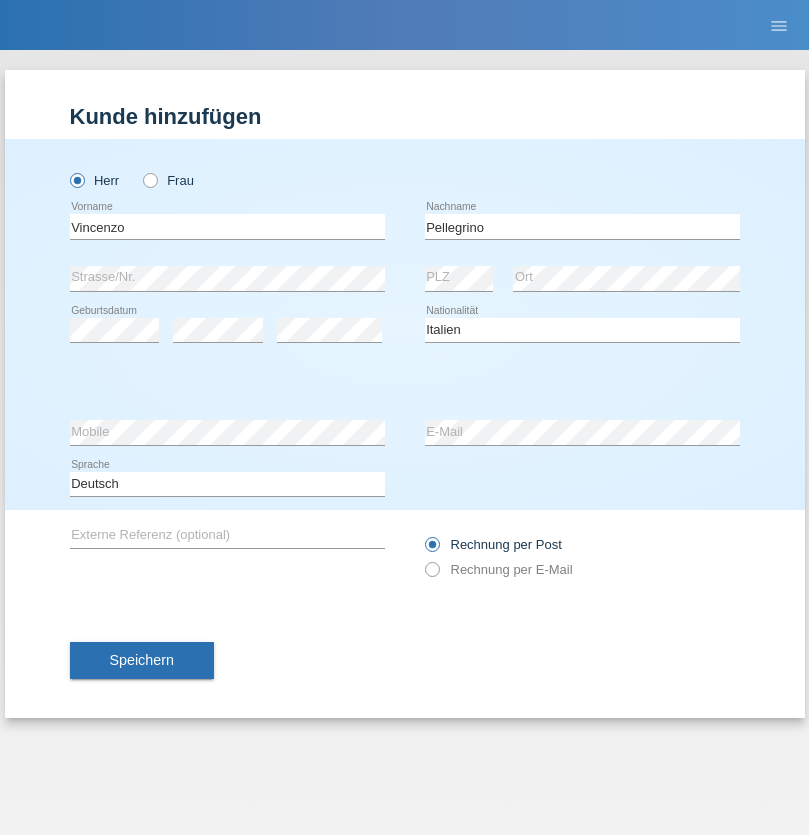 select on "C" 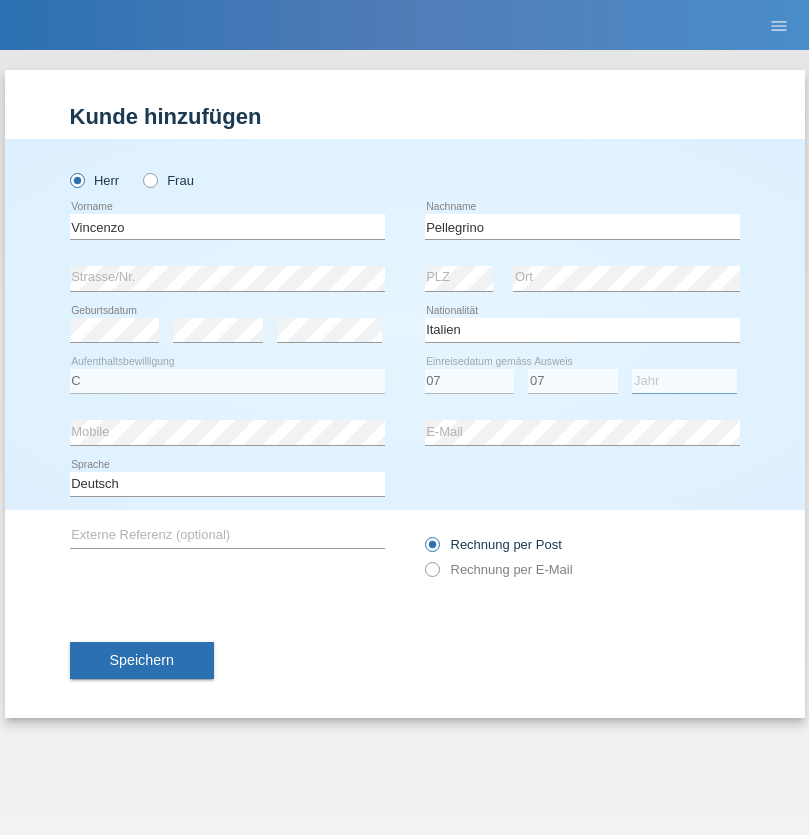 select on "2021" 